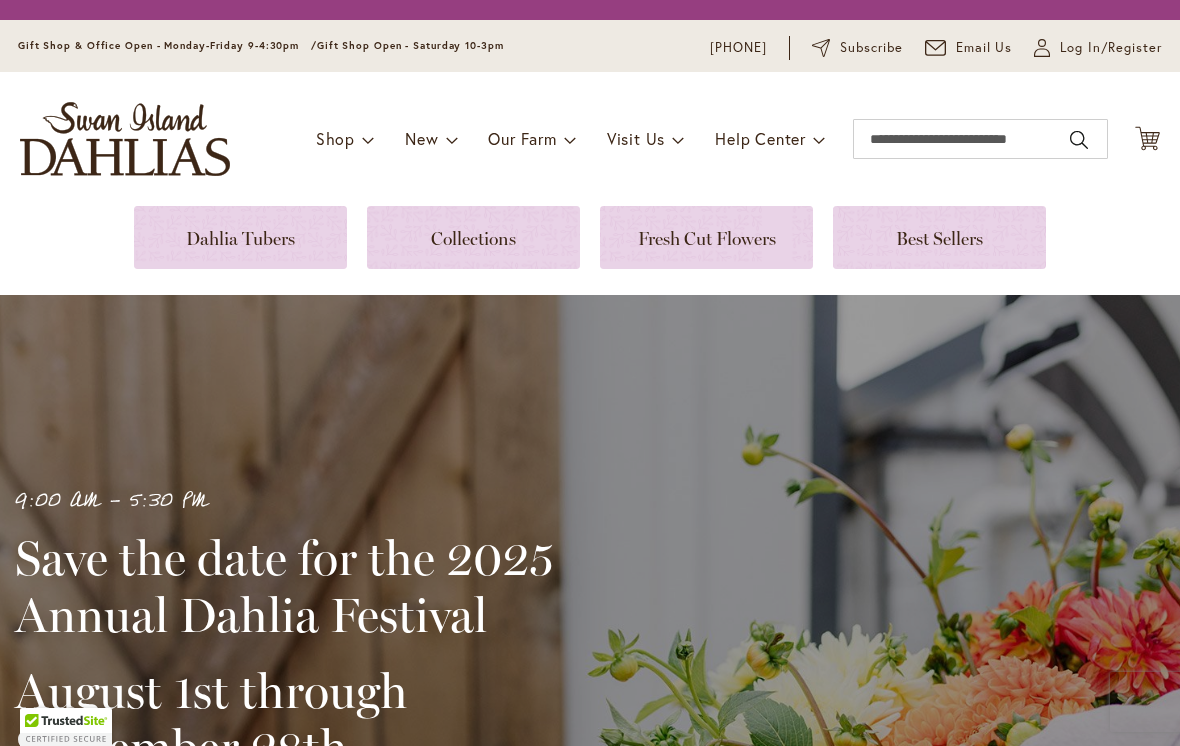 scroll, scrollTop: 0, scrollLeft: 0, axis: both 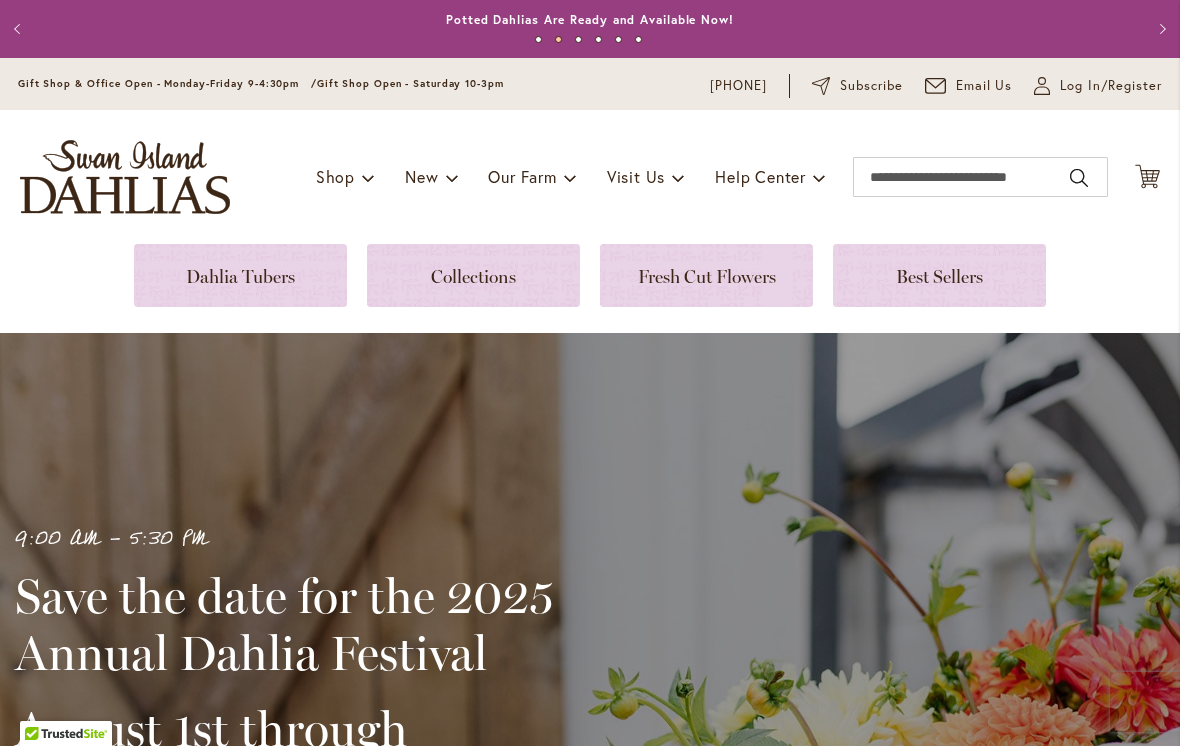 click at bounding box center [706, 275] 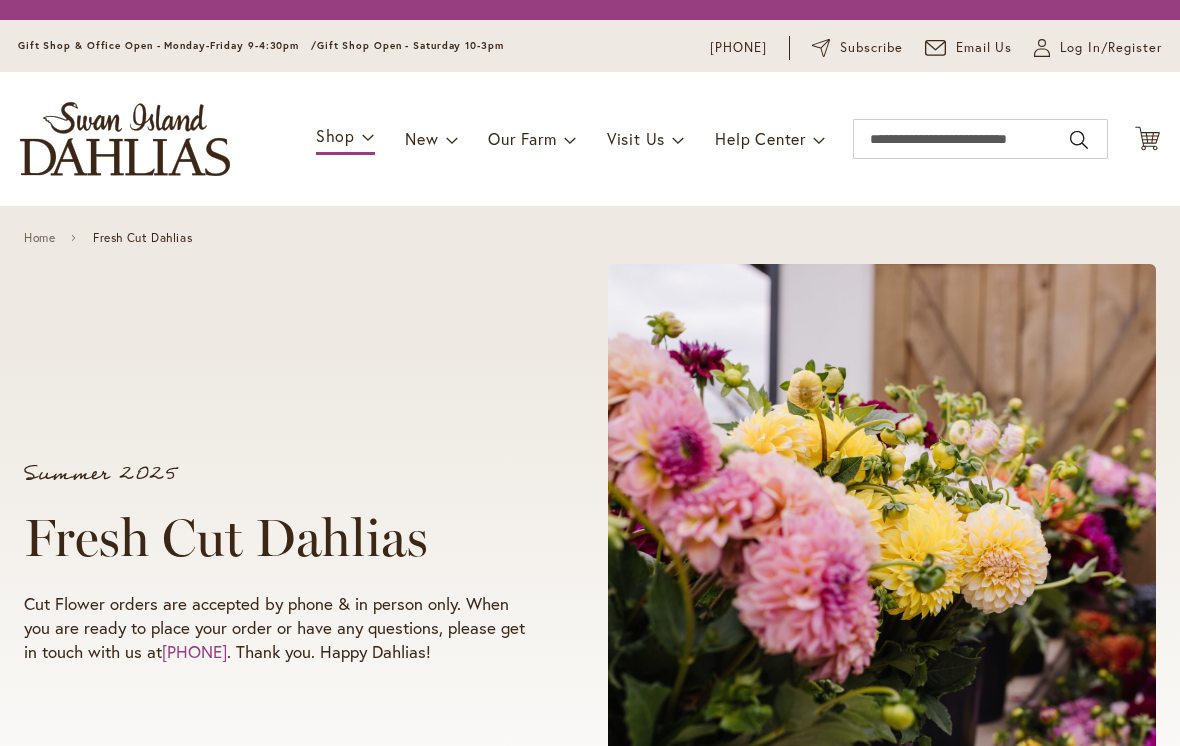 scroll, scrollTop: 0, scrollLeft: 0, axis: both 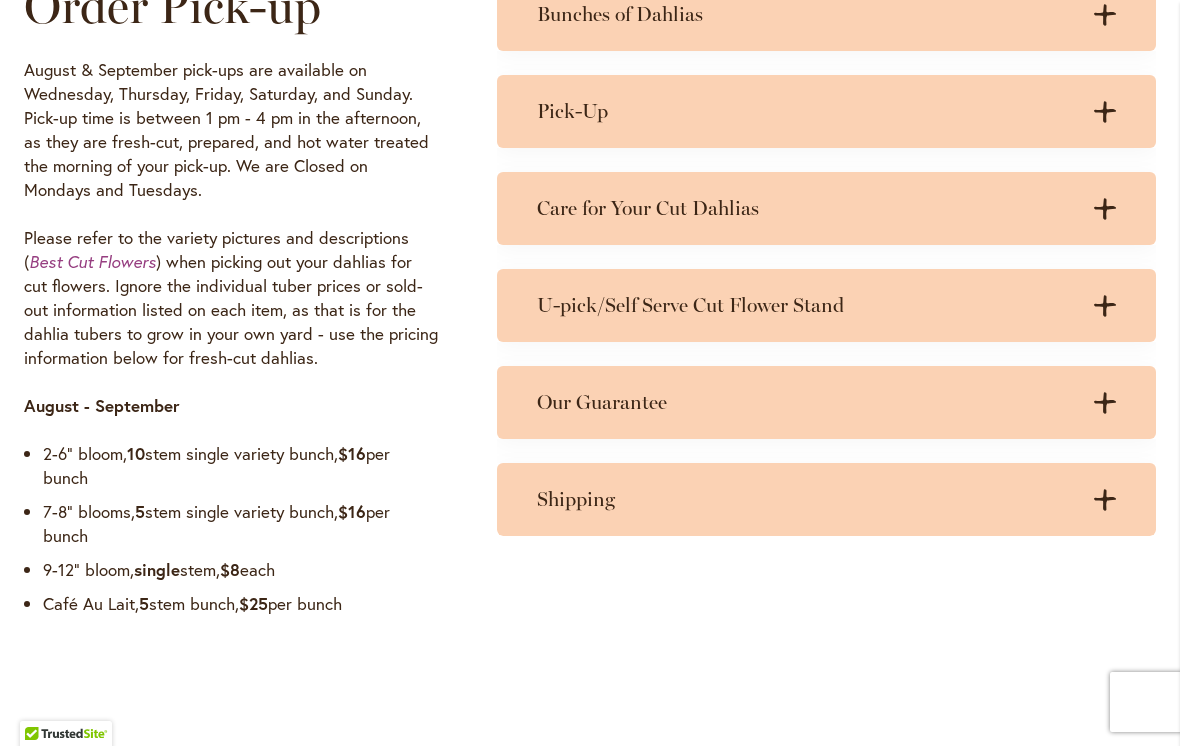 click on "Farm Cut Flower Stand
The Cut Flower Stand is open in August & September during business hours. It is stocked with a wide variety of colors and bloom styles. Please ask for assistance to check availability if you don't see what you are looking for. However, there are no same-day special cut flower requests. The stand is restocked throughout the day, but availability does vary due to demand. It is stocked with our best cut flowers that range from 2-6" in bloom size. Each bunch is a single variety and is fresh-cut, prepared, and hot water treated before the cut flowers are placed into the stand.
August - September
$13  per bunch
3  bunches for  $35
Special Cut Flower Order Pick-up
August & September pick-ups are available on Wednesday, Thursday, Friday, Saturday, and Sunday. Pick-up time is between 1 pm - 4 pm in the afternoon, as they are fresh-cut, prepared, and hot water treated the morning of your pick-up. We are Closed on Mondays and Tuesdays.
Best Cut Flowers" at bounding box center [590, 0] 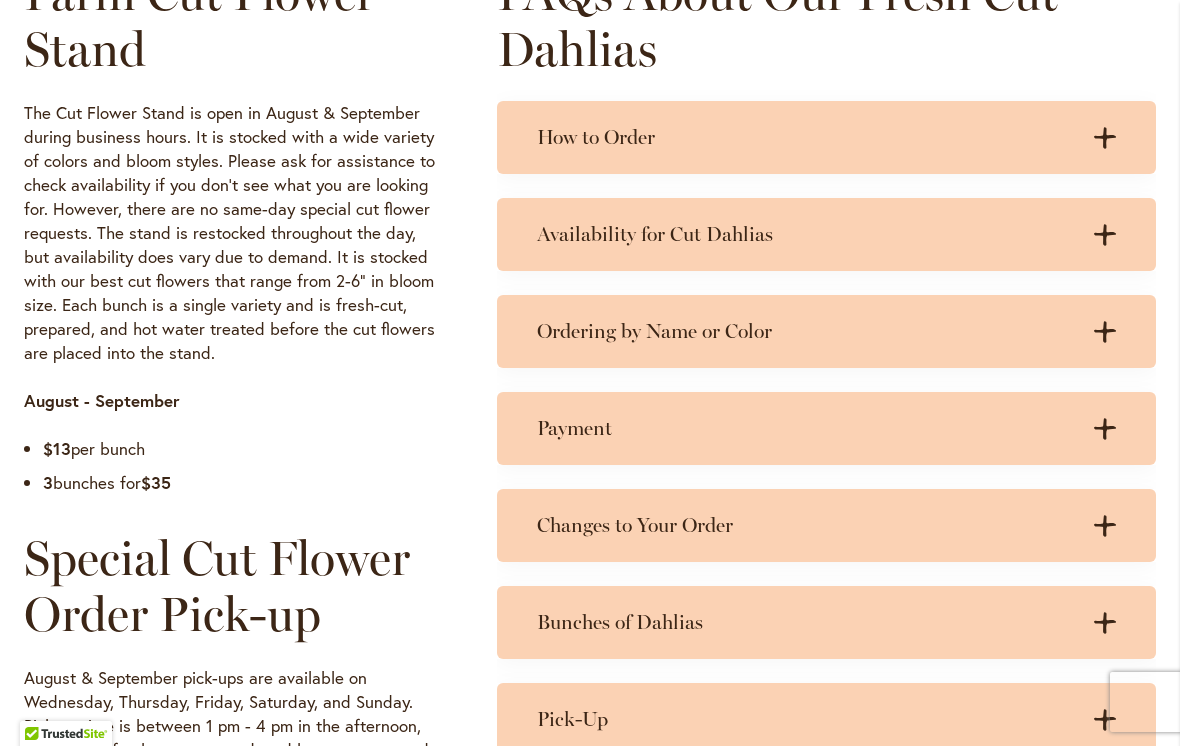 scroll, scrollTop: 1053, scrollLeft: 0, axis: vertical 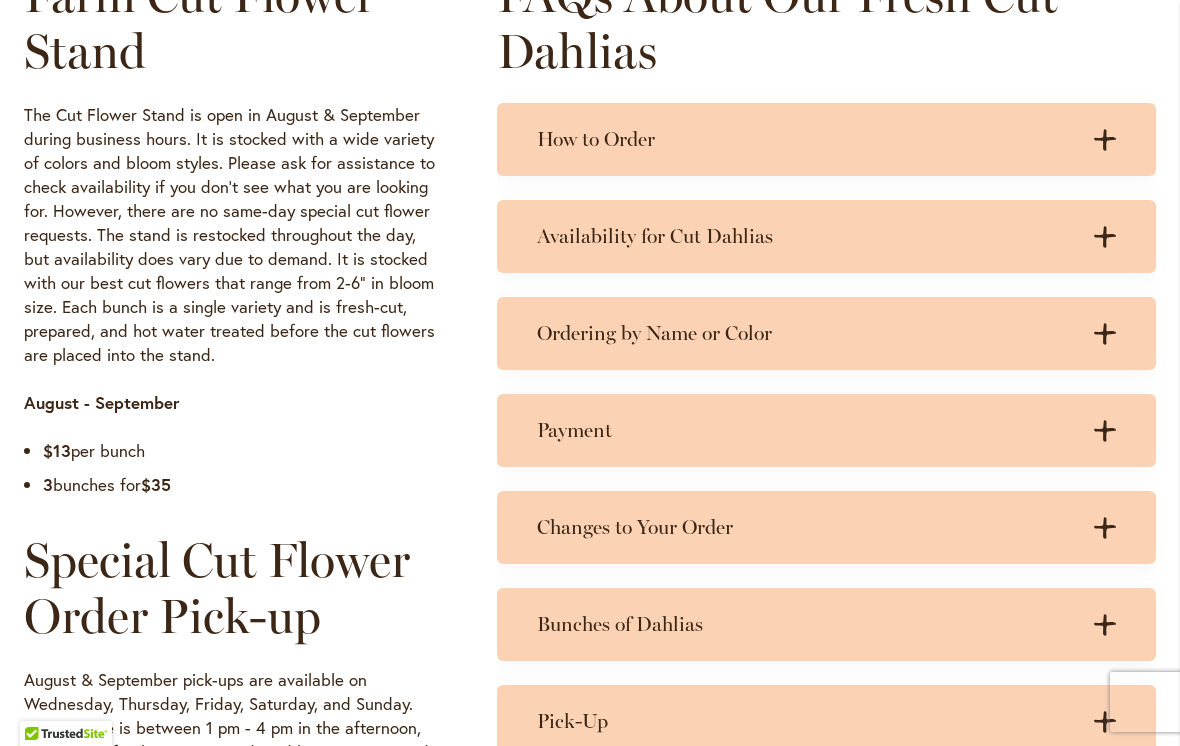 click on ".cls-1 {
fill: #3c2616;
stroke-width: 0px;
}" 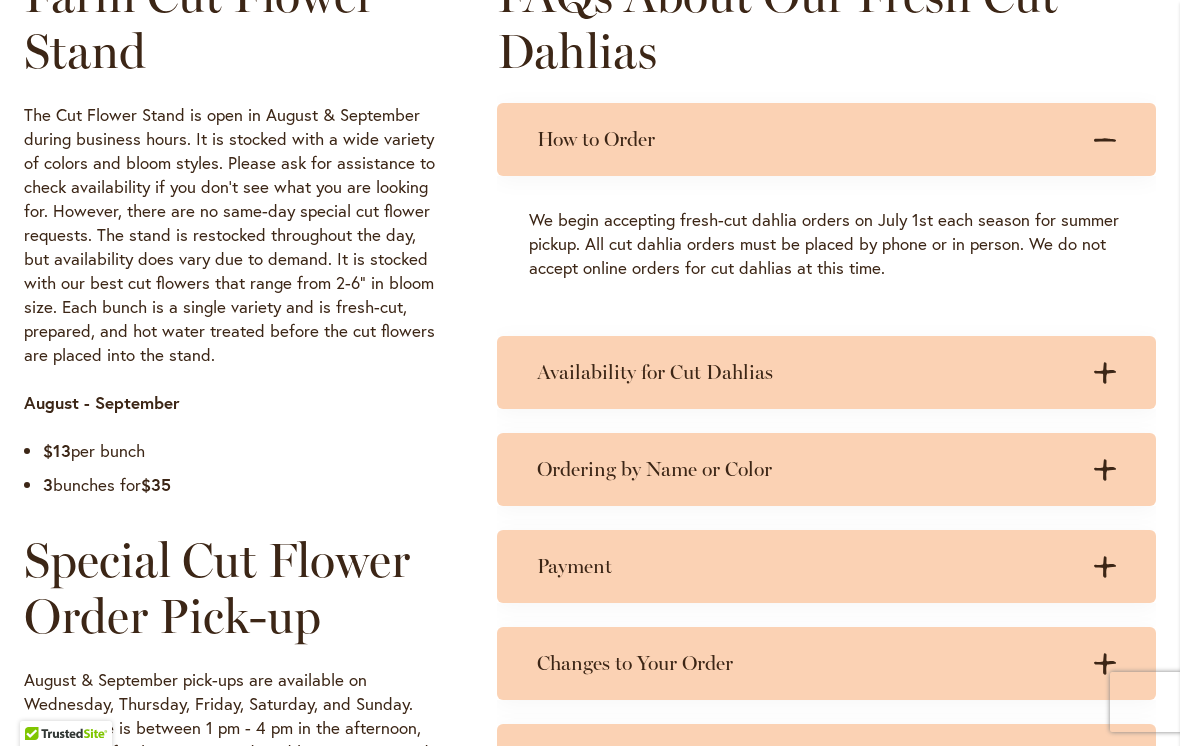 click on "Availability for Cut Dahlias
.cls-1 {
fill: #3c2616;
stroke-width: 0px;
}
.cls-1 {
fill: #3c2616;
stroke-width: 0px;
}" at bounding box center [826, 372] 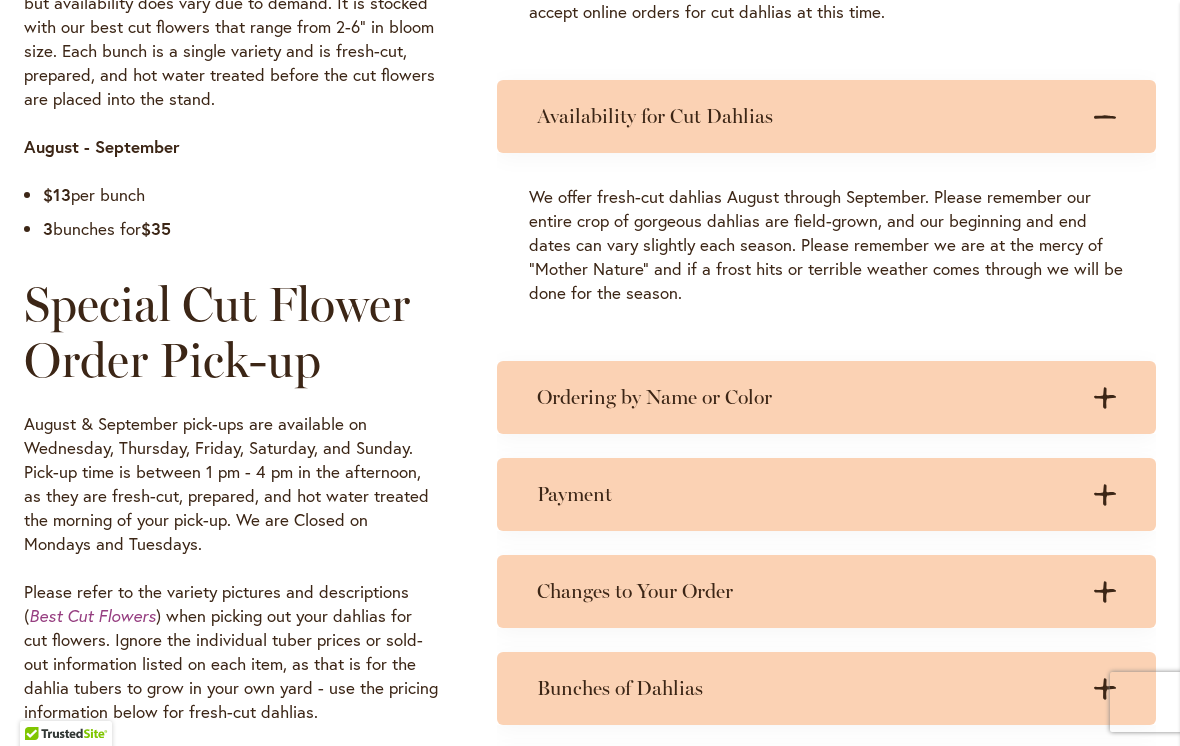 scroll, scrollTop: 1296, scrollLeft: 0, axis: vertical 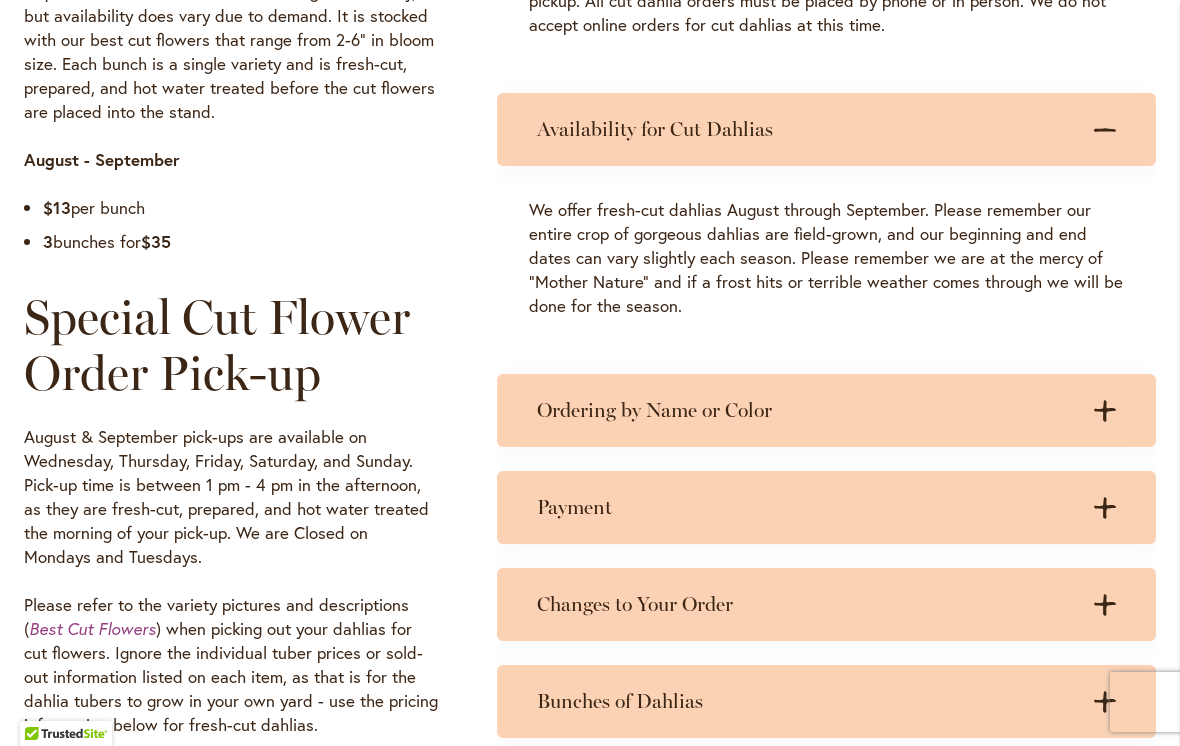 click on ".cls-1 {
fill: #3c2616;
stroke-width: 0px;
}" 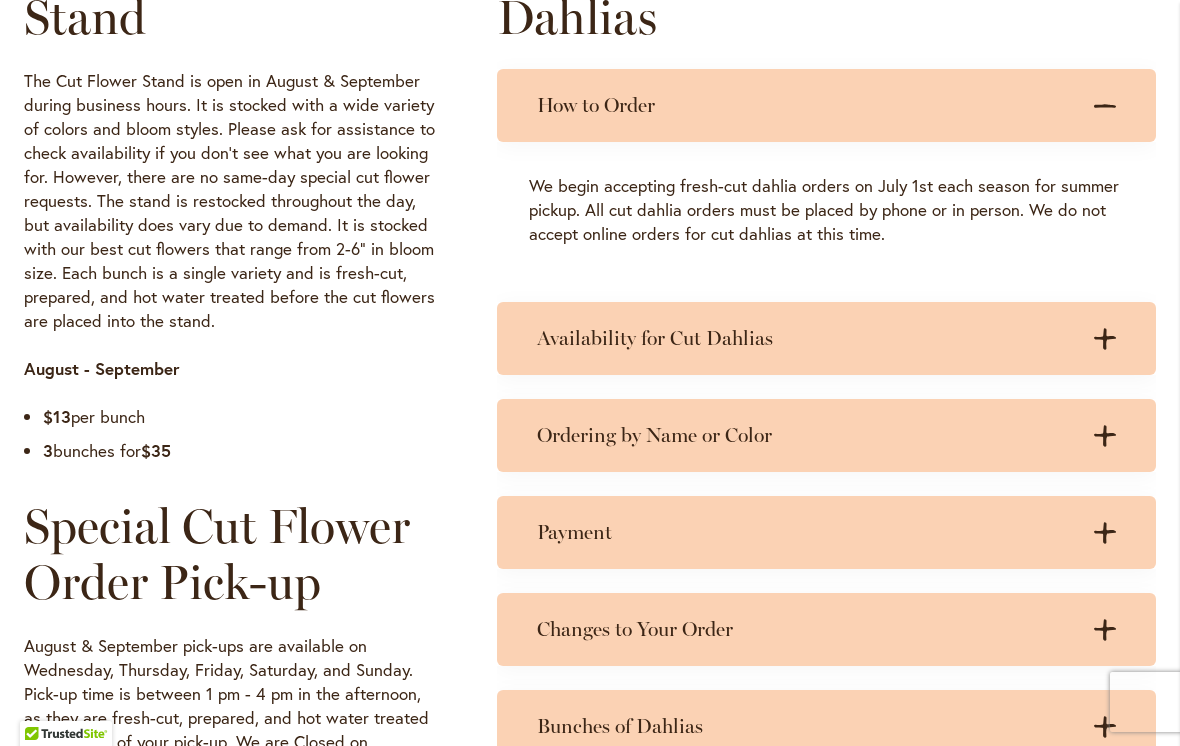 scroll, scrollTop: 1093, scrollLeft: 0, axis: vertical 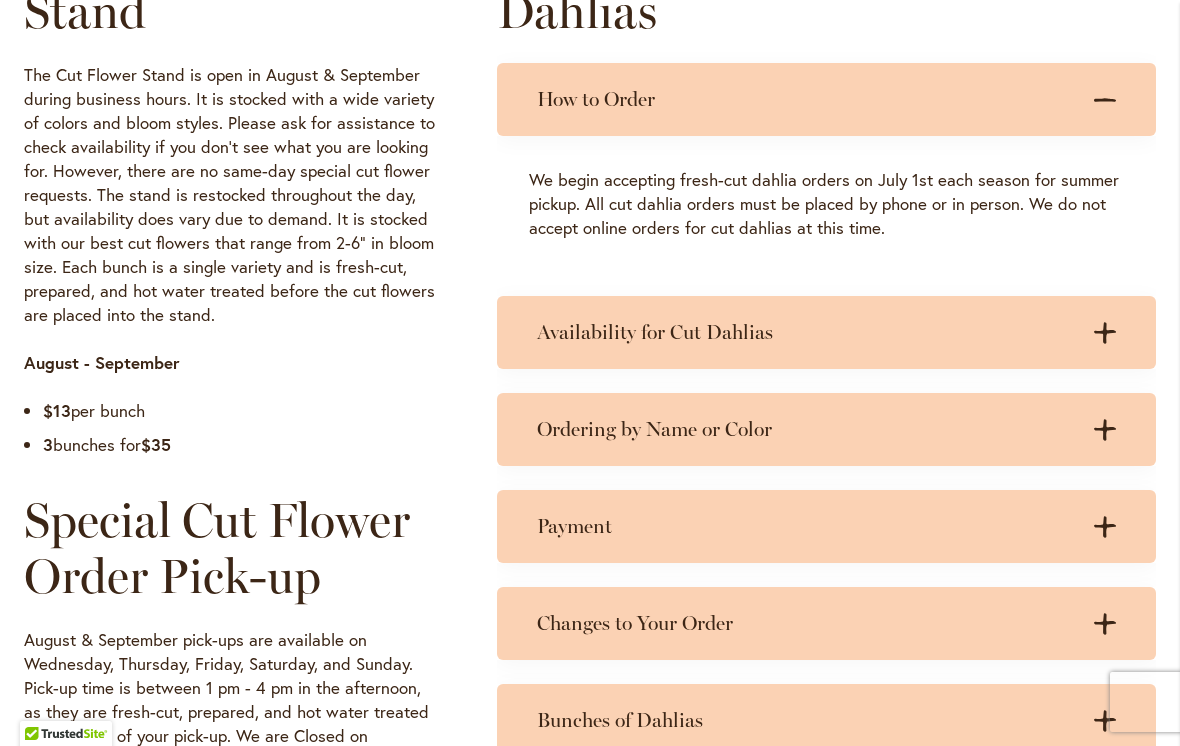 click on ".cls-1 {
fill: #3c2616;
stroke-width: 0px;
}" 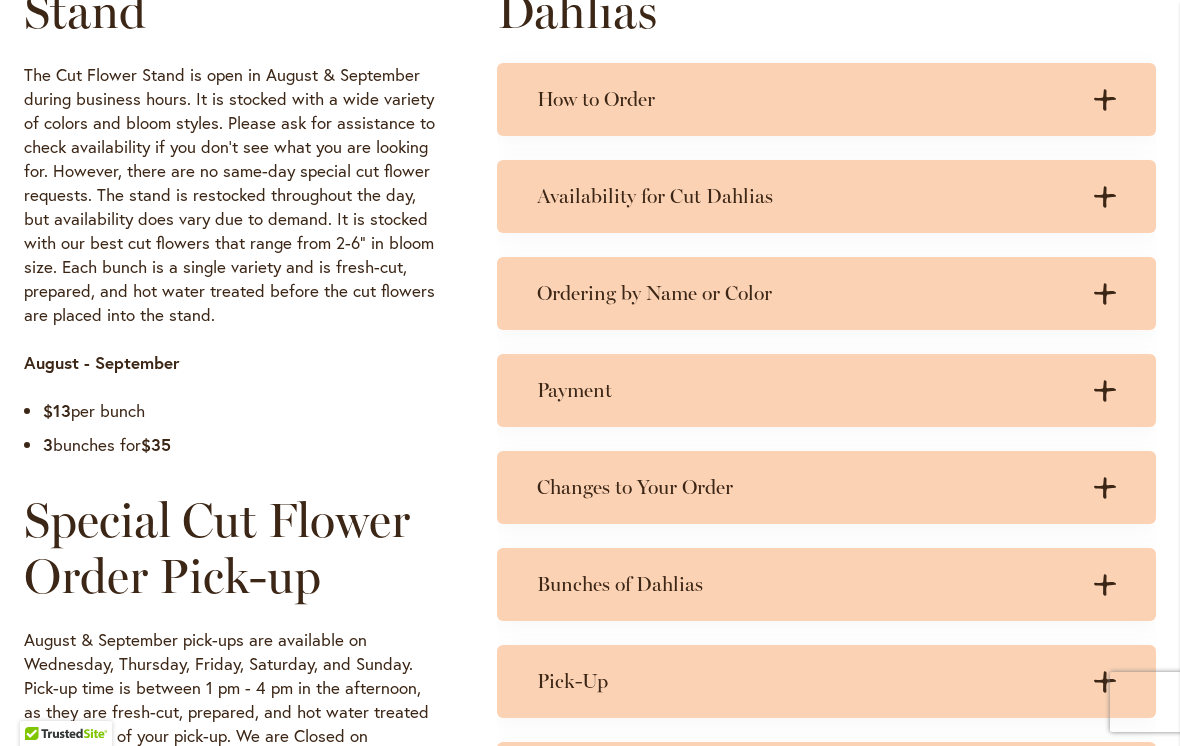 click on ".cls-1 {
fill: #3c2616;
stroke-width: 0px;
}" 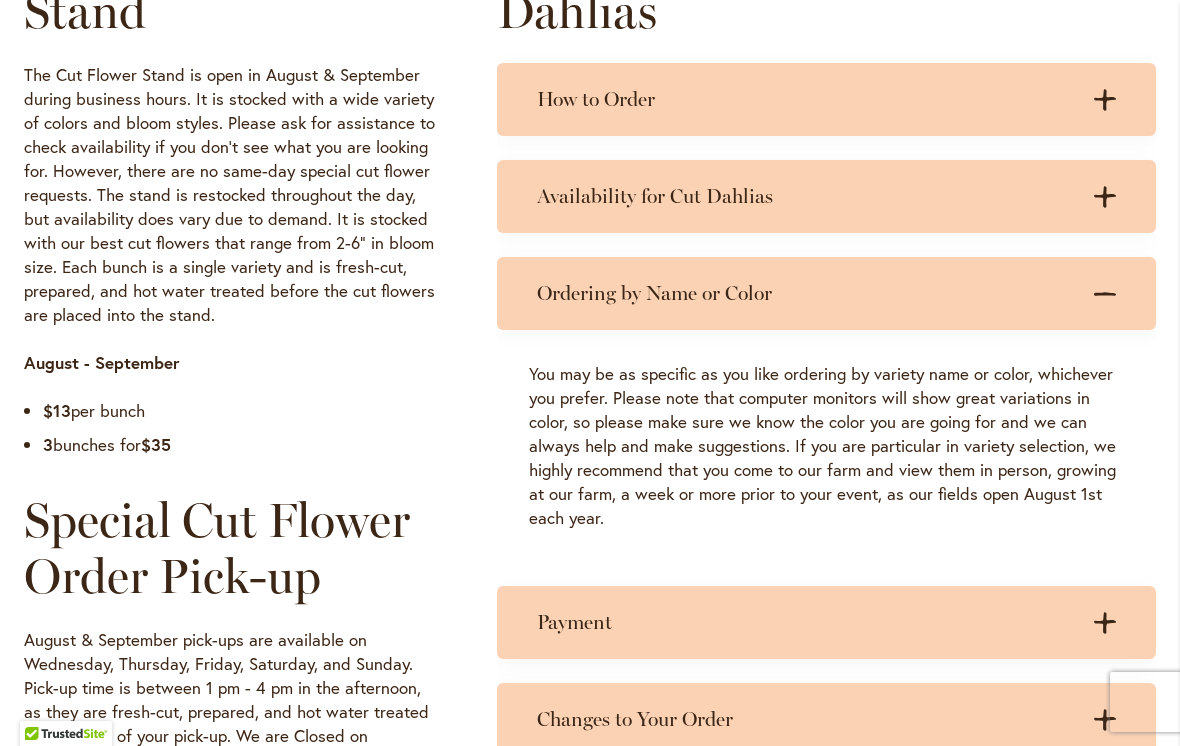click on "Ordering by Name or Color
.cls-1 {
fill: #3c2616;
stroke-width: 0px;
}
.cls-1 {
fill: #3c2616;
stroke-width: 0px;
}" at bounding box center (826, 293) 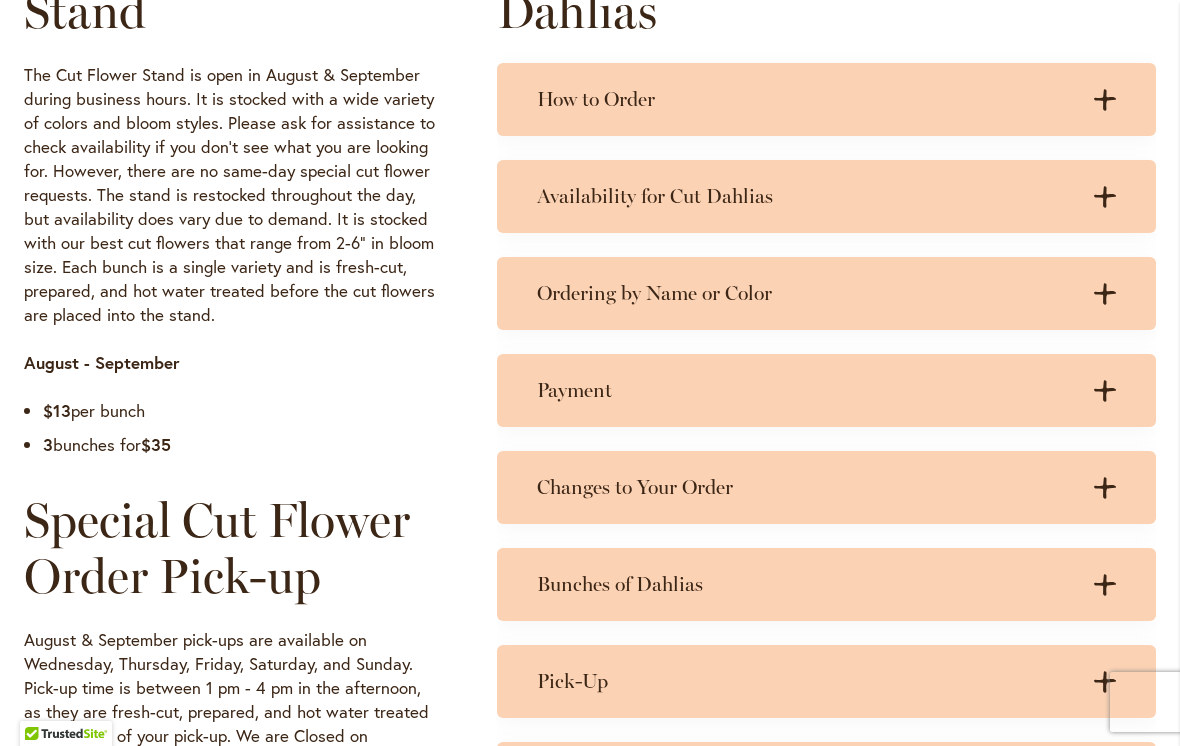 click on ".cls-1 {
fill: #3c2616;
stroke-width: 0px;
}" 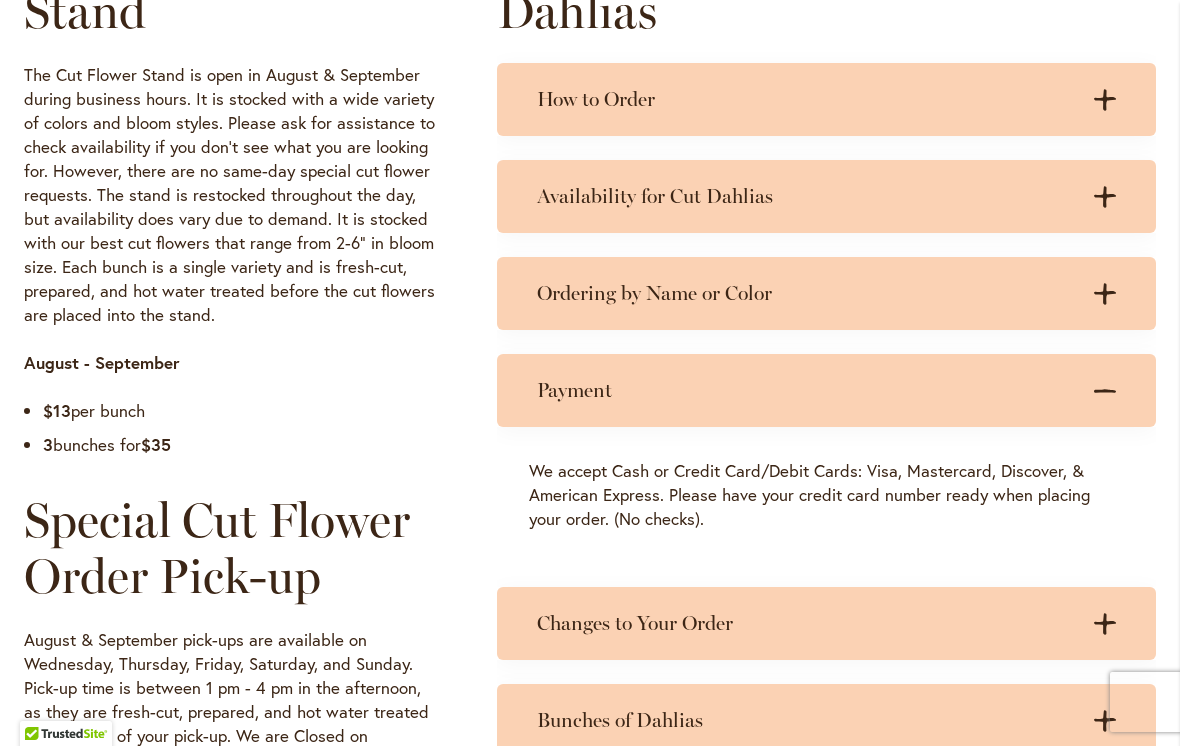 click on ".cls-1 {
fill: #3c2616;
stroke-width: 0px;
}
.cls-1 {
fill: #3c2616;
stroke-width: 0px;
}" at bounding box center (1096, 390) 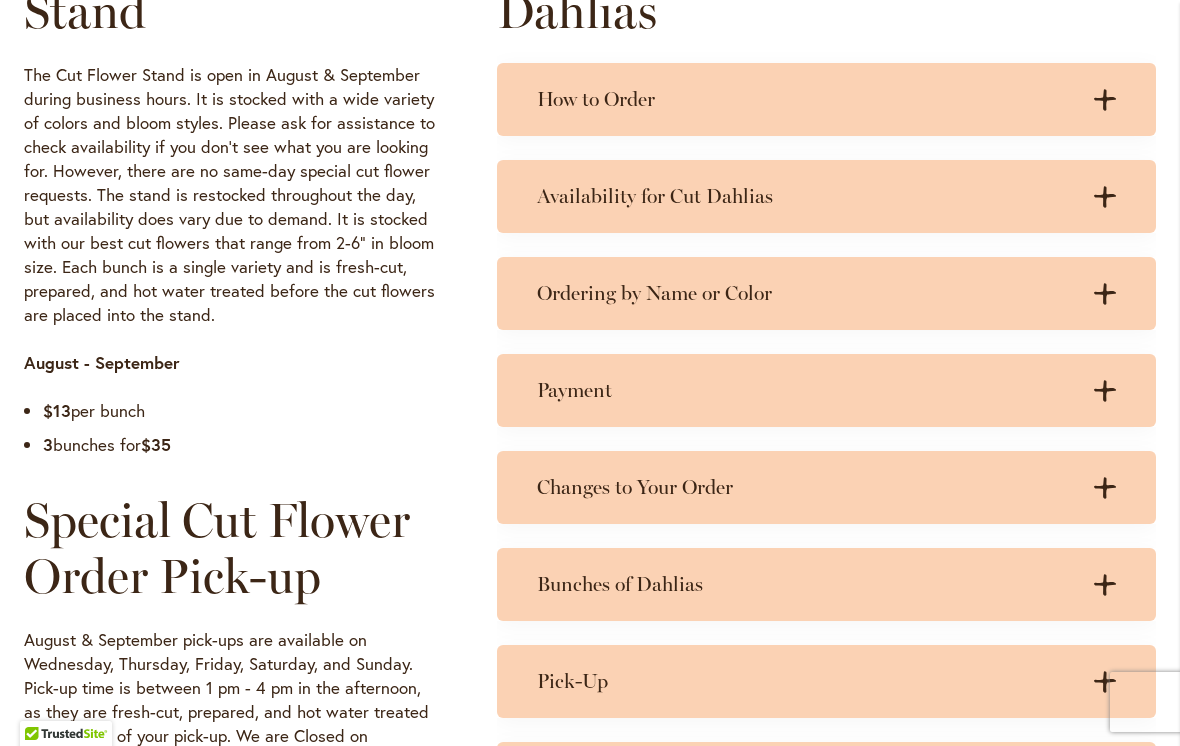 click on ".cls-1 {
fill: #3c2616;
stroke-width: 0px;
}" 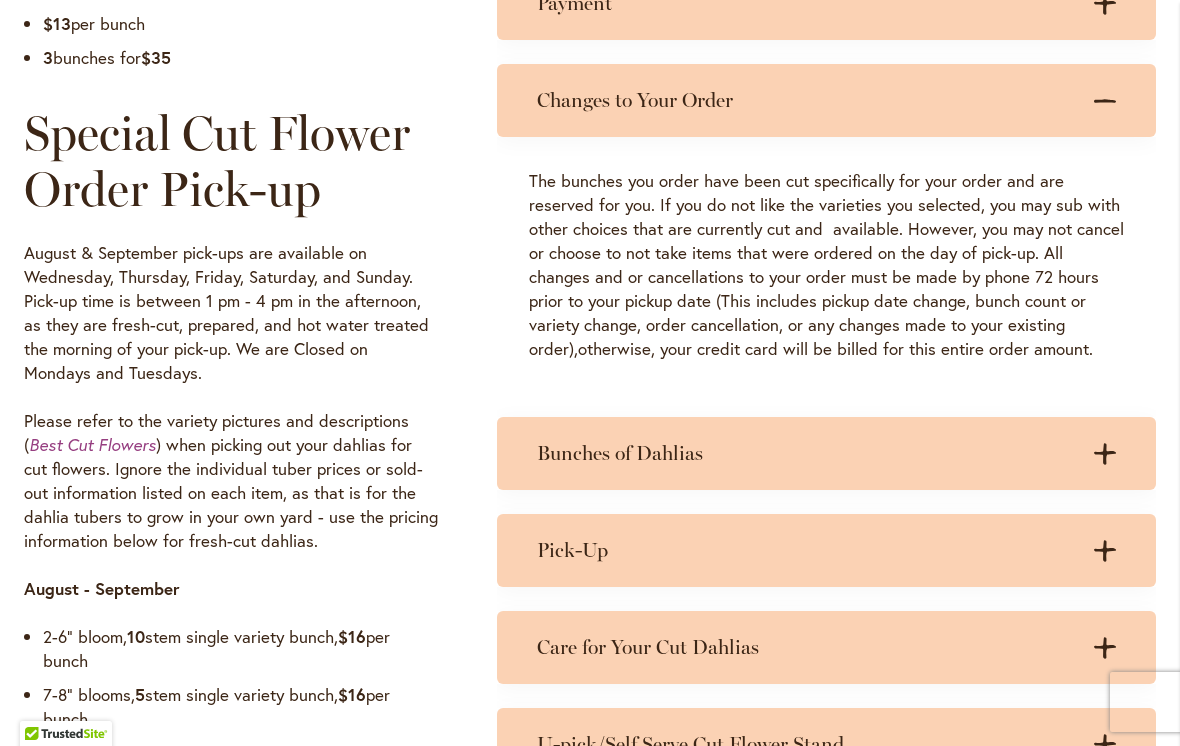 scroll, scrollTop: 1446, scrollLeft: 0, axis: vertical 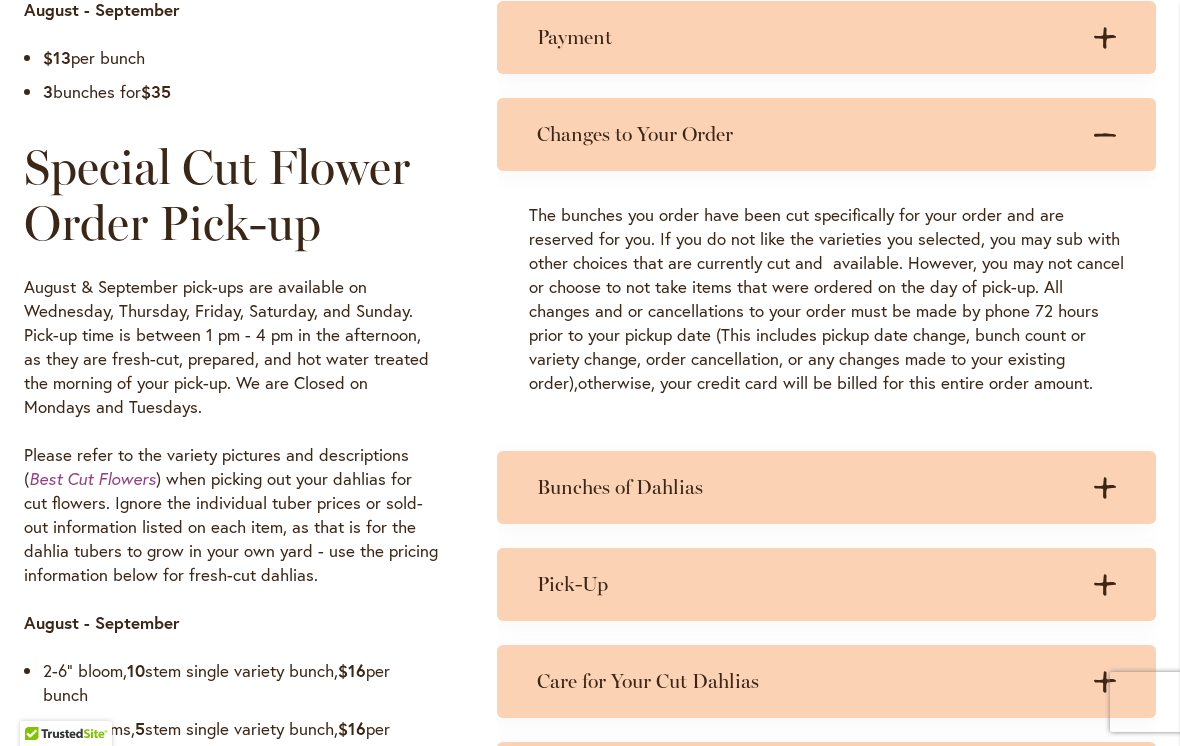 click on ".cls-1 {
fill: #3c2616;
stroke-width: 0px;
}" 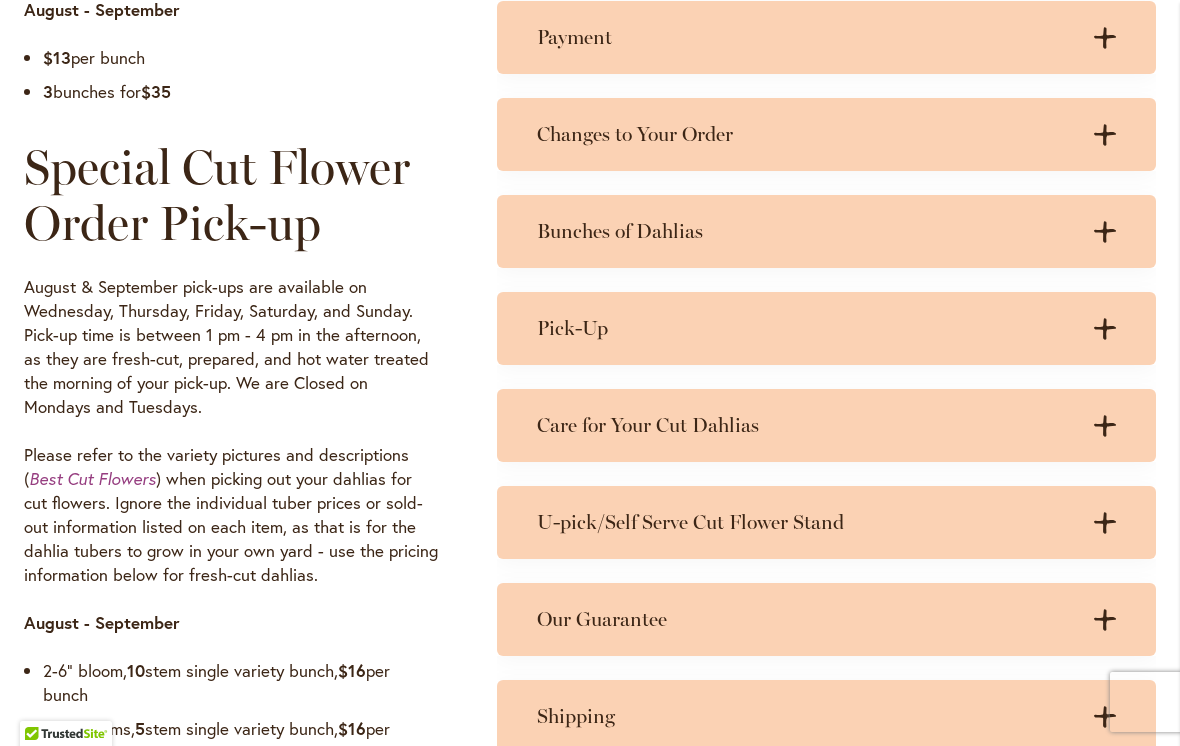 click on ".cls-1 {
fill: #3c2616;
stroke-width: 0px;
}" 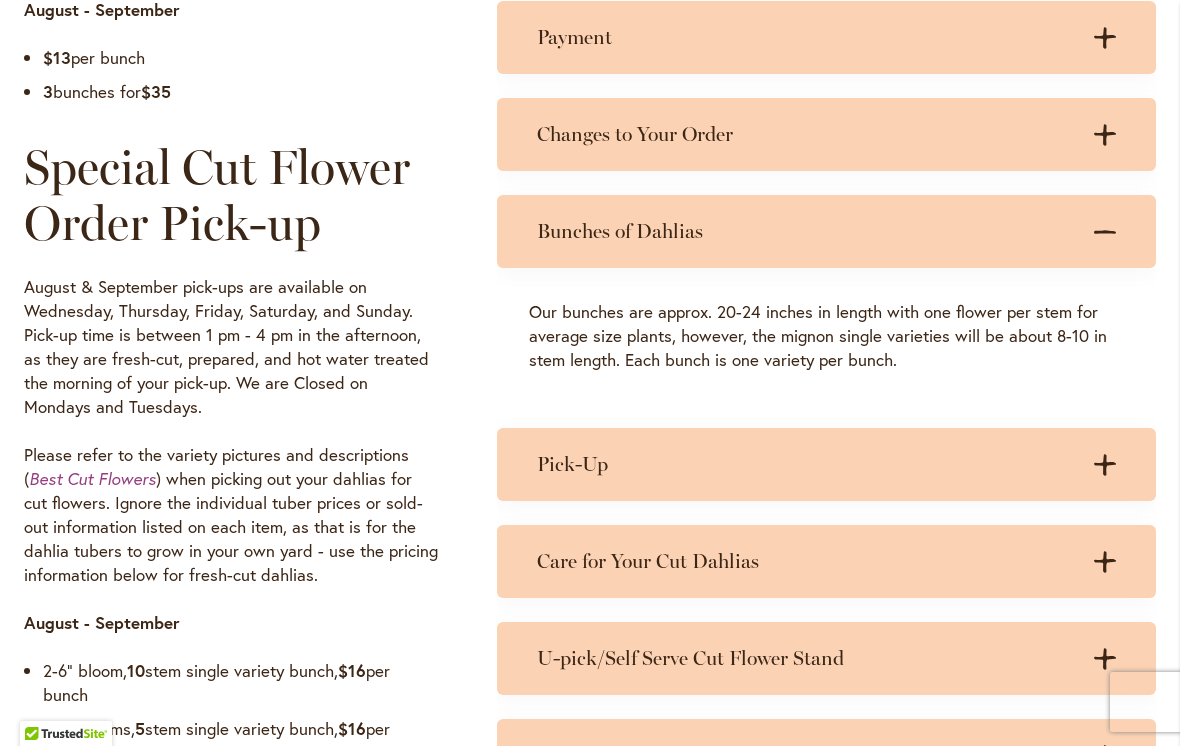click on ".cls-1 {
fill: #3c2616;
stroke-width: 0px;
}" 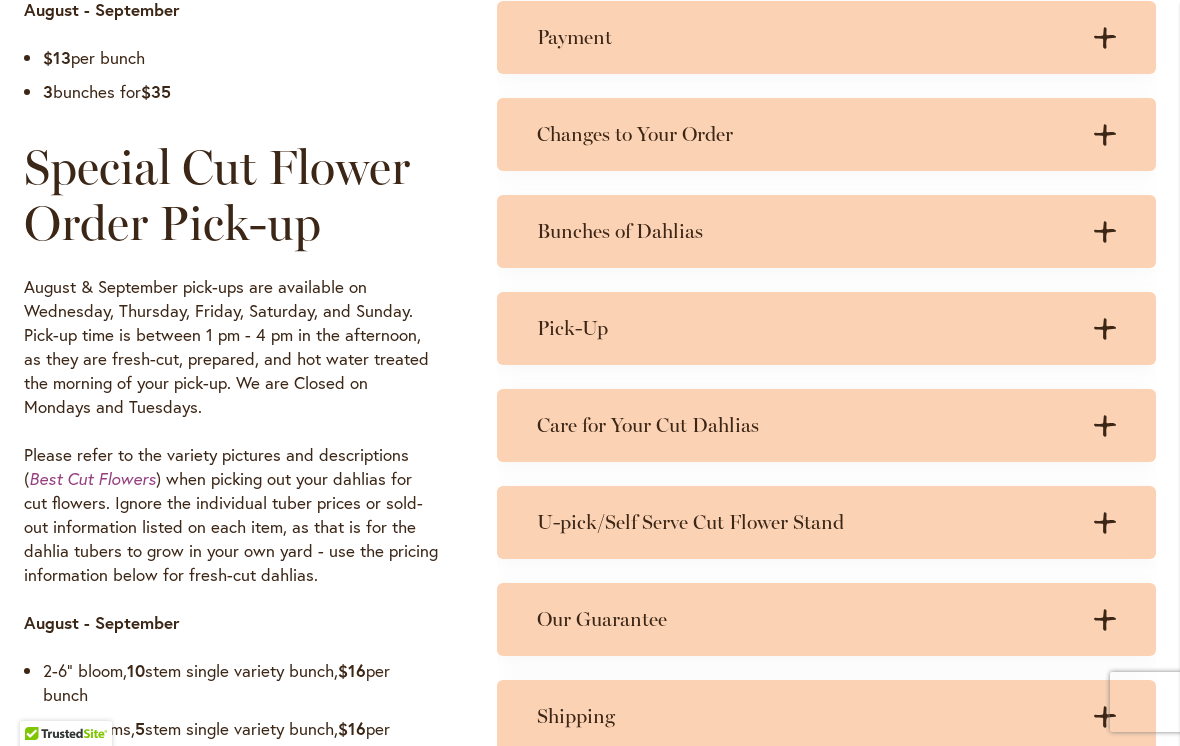 click on ".cls-1 {
fill: #3c2616;
stroke-width: 0px;
}" 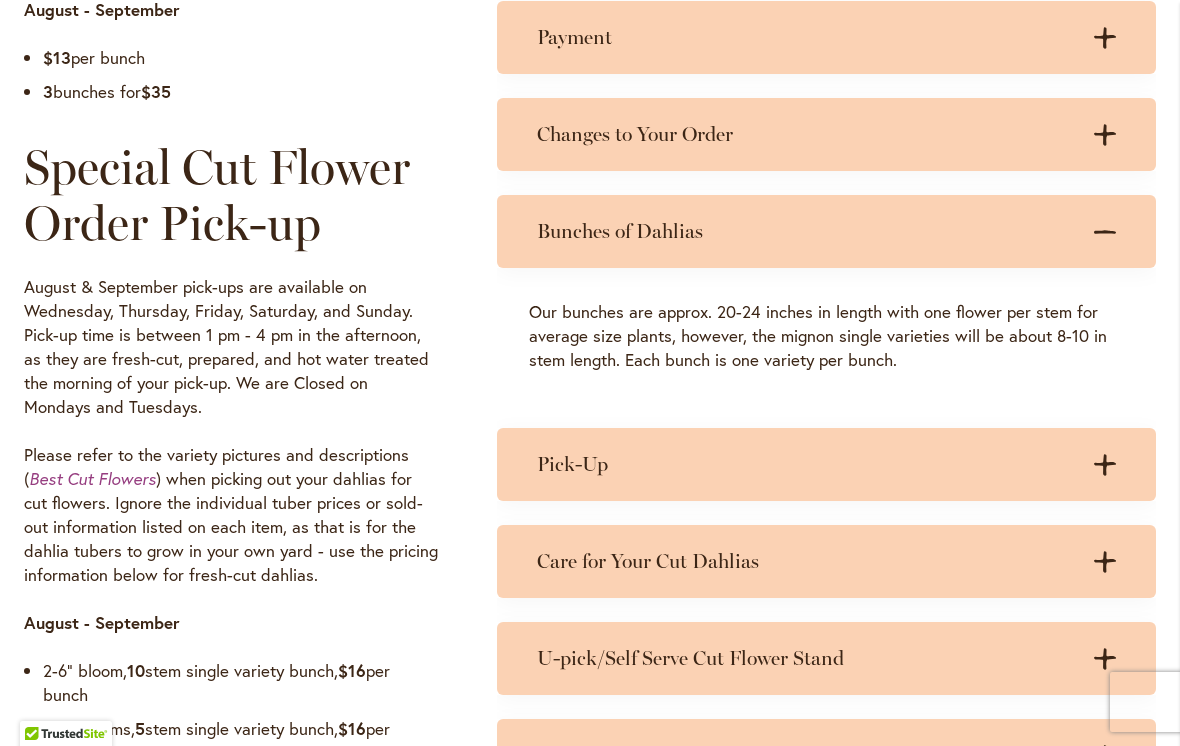click on ".cls-1 {
fill: #3c2616;
stroke-width: 0px;
}
.cls-1 {
fill: #3c2616;
stroke-width: 0px;
}" at bounding box center (1096, 231) 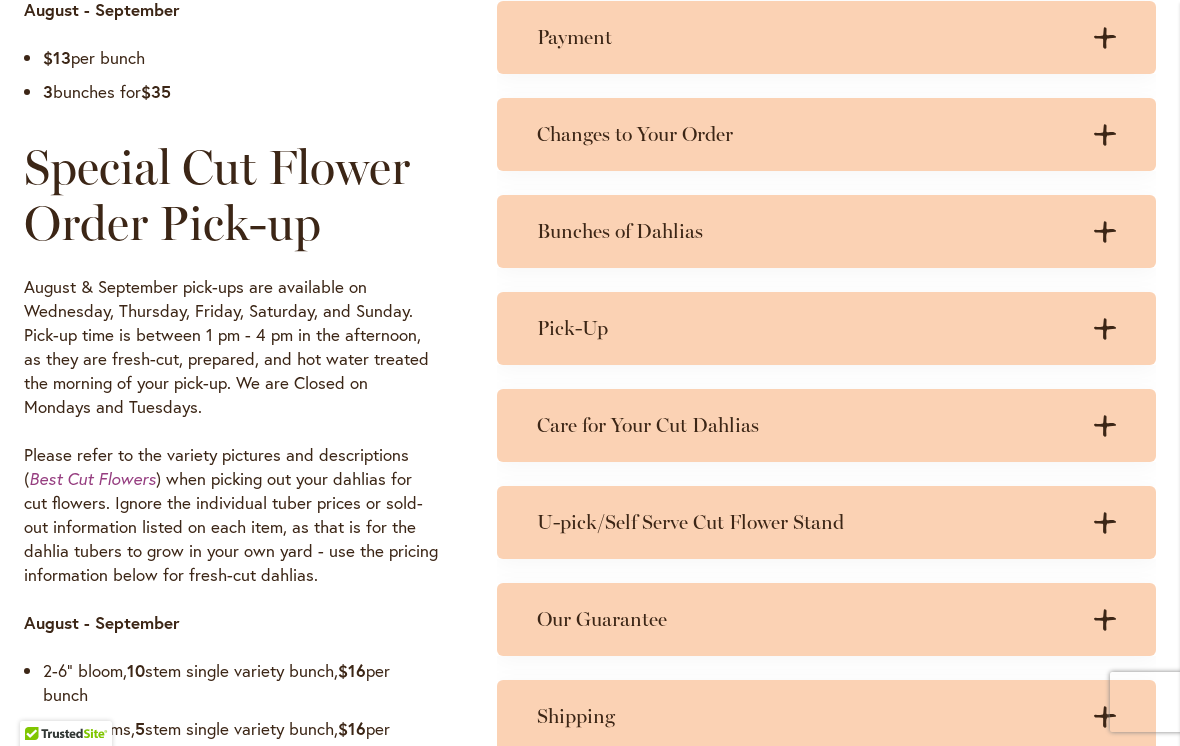 click on ".cls-1 {
fill: #3c2616;
stroke-width: 0px;
}" 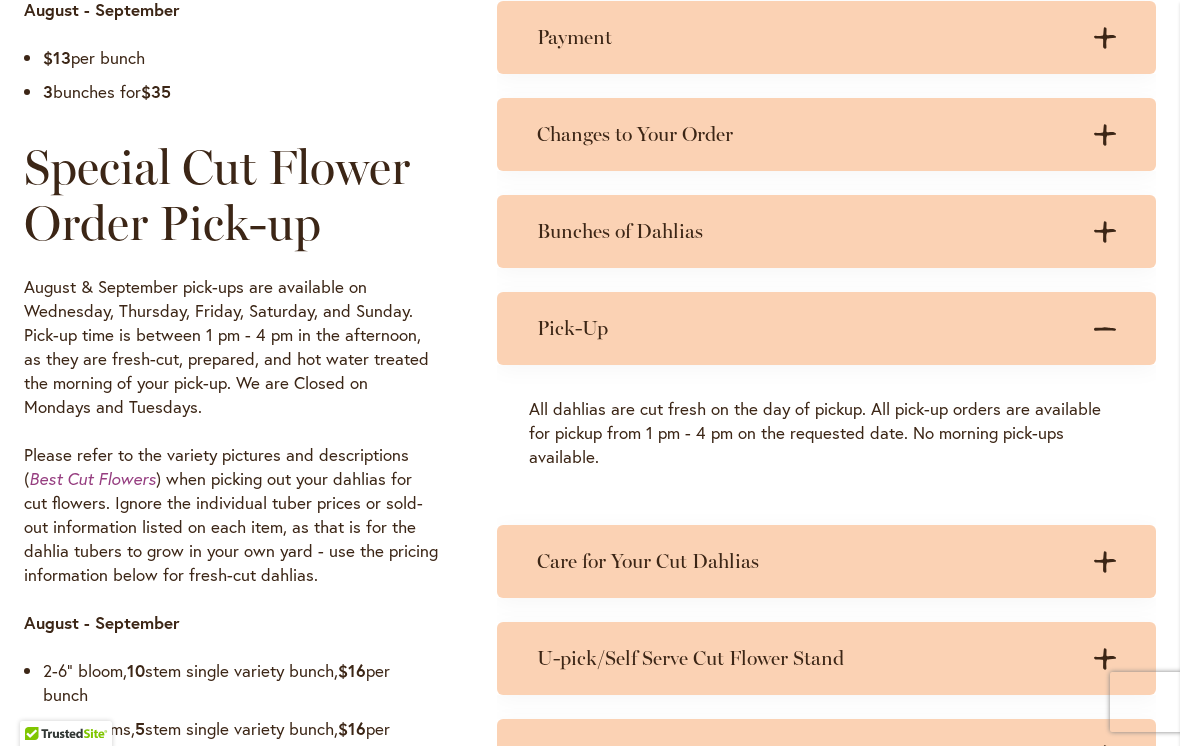 click on "Pick-Up
.cls-1 {
fill: #3c2616;
stroke-width: 0px;
}
.cls-1 {
fill: #3c2616;
stroke-width: 0px;
}" at bounding box center [826, 328] 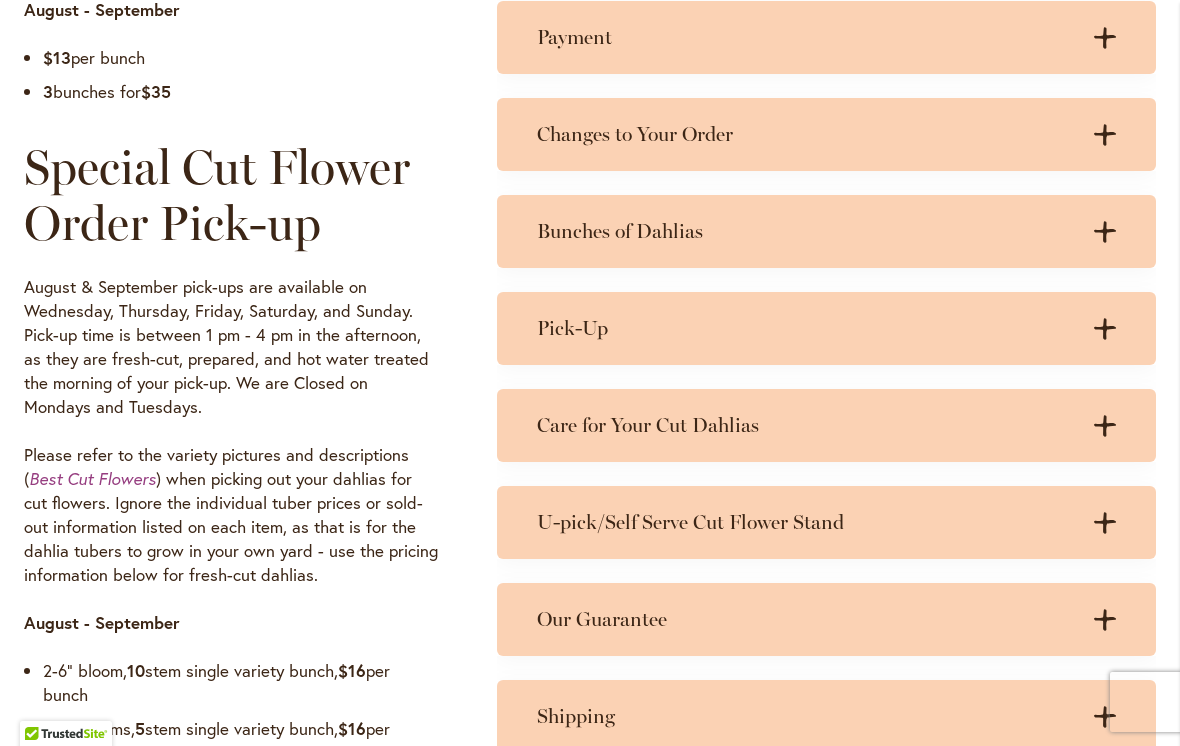 click on "Care for Your Cut Dahlias
.cls-1 {
fill: #3c2616;
stroke-width: 0px;
}
.cls-1 {
fill: #3c2616;
stroke-width: 0px;
}" at bounding box center (826, 425) 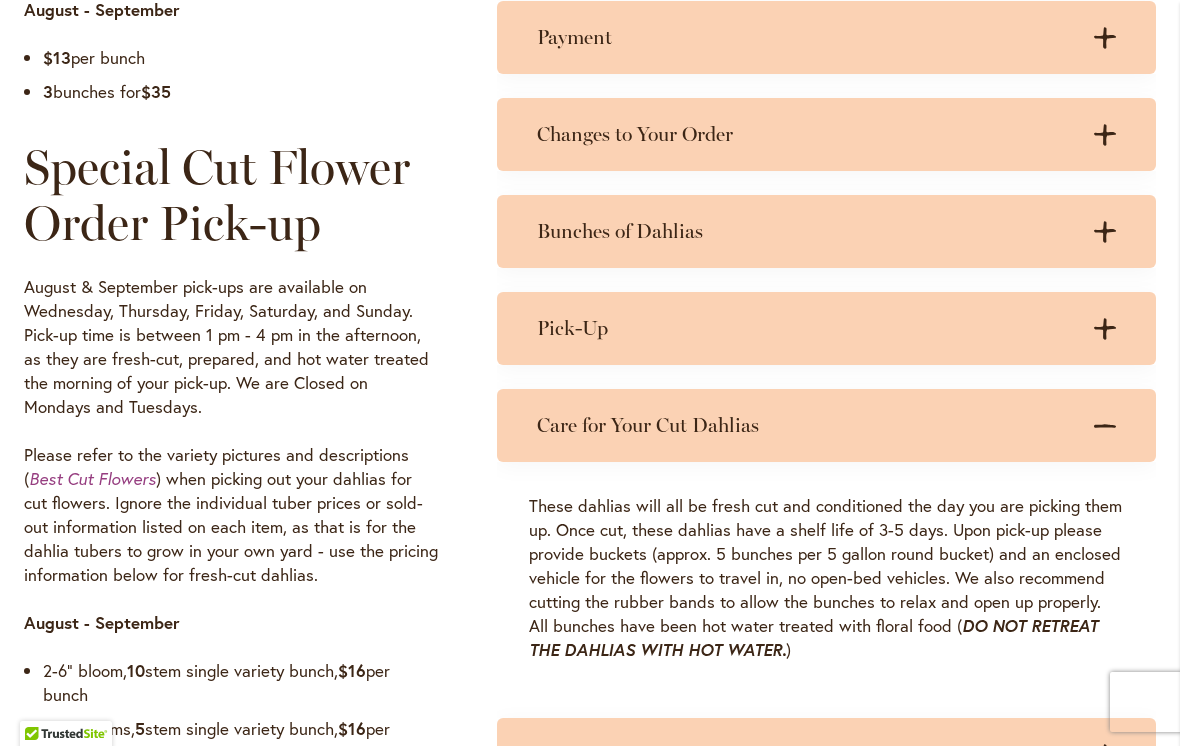 click 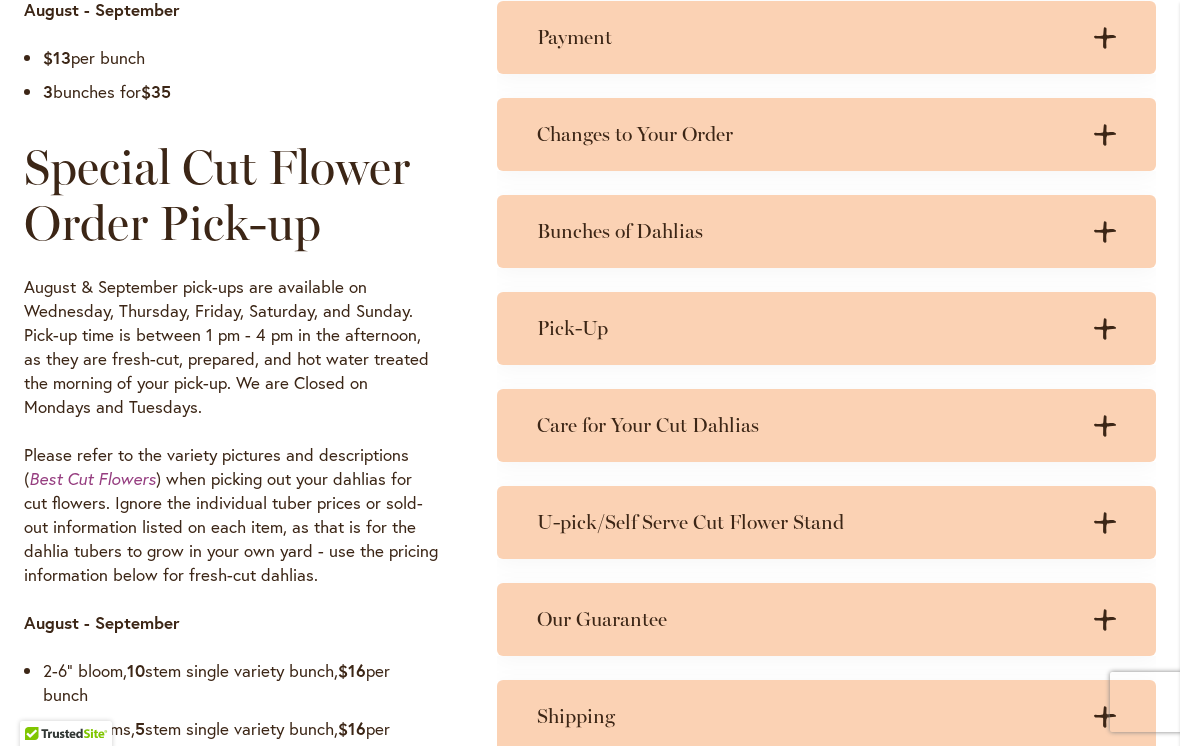 click on ".cls-1 {
fill: #3c2616;
stroke-width: 0px;
}" 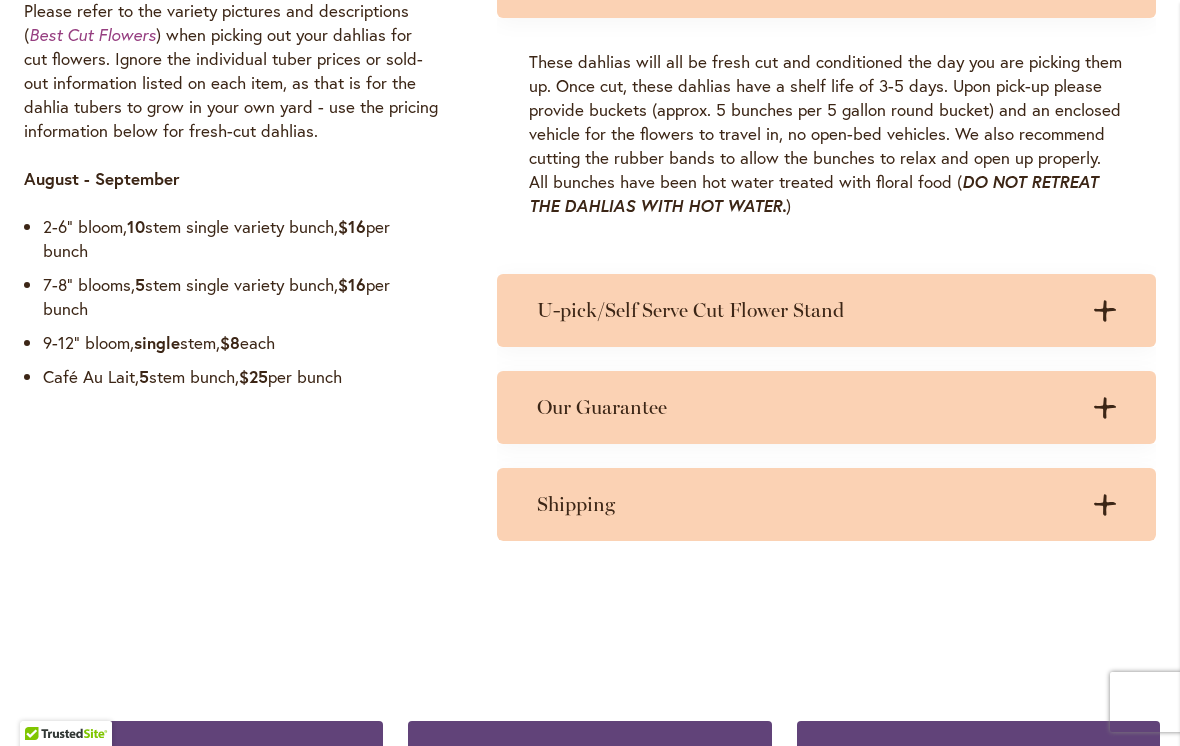 scroll, scrollTop: 1889, scrollLeft: 0, axis: vertical 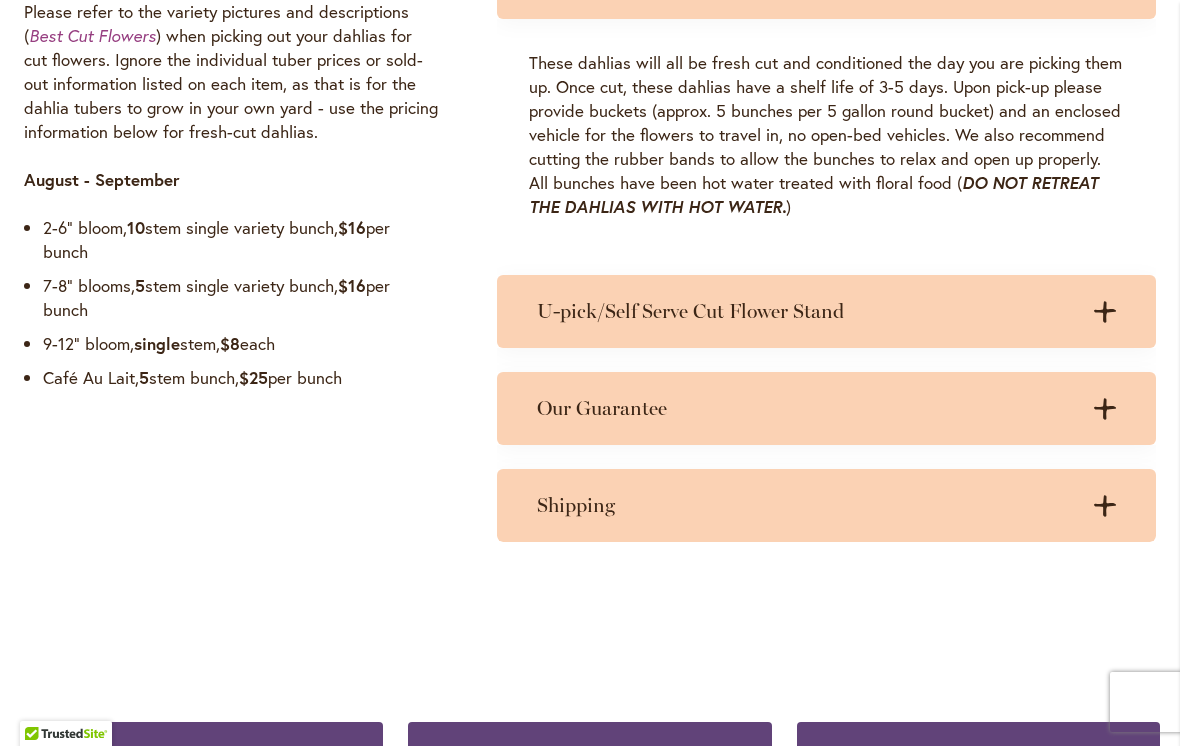 click on "U-pick/Self Serve Cut Flower Stand
.cls-1 {
fill: #3c2616;
stroke-width: 0px;
}
.cls-1 {
fill: #3c2616;
stroke-width: 0px;
}" at bounding box center (826, 311) 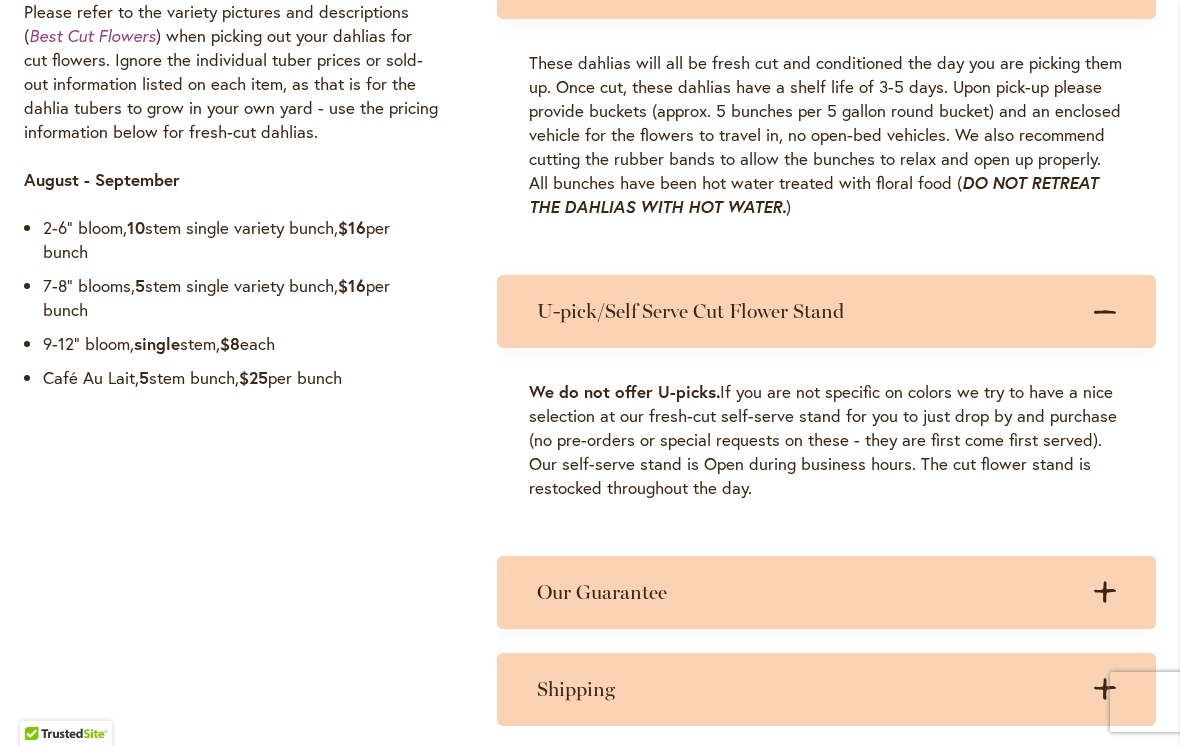 click on ".cls-1 {
fill: #3c2616;
stroke-width: 0px;
}" 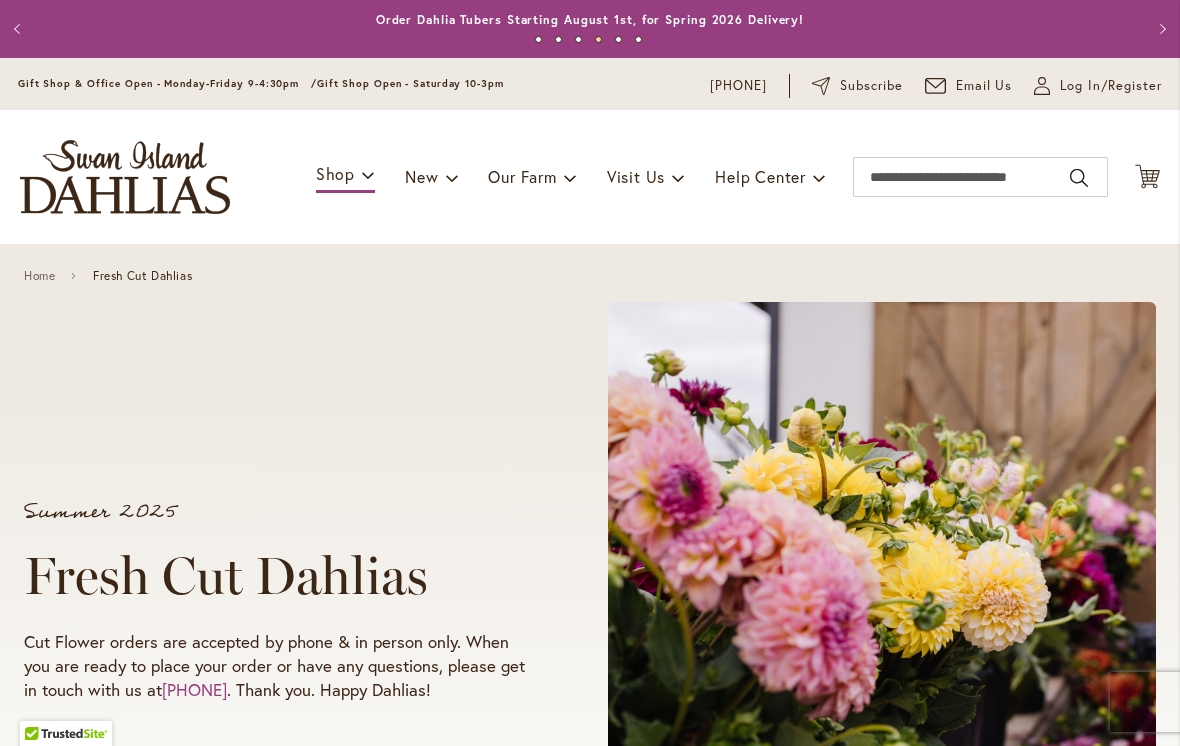scroll, scrollTop: 0, scrollLeft: 0, axis: both 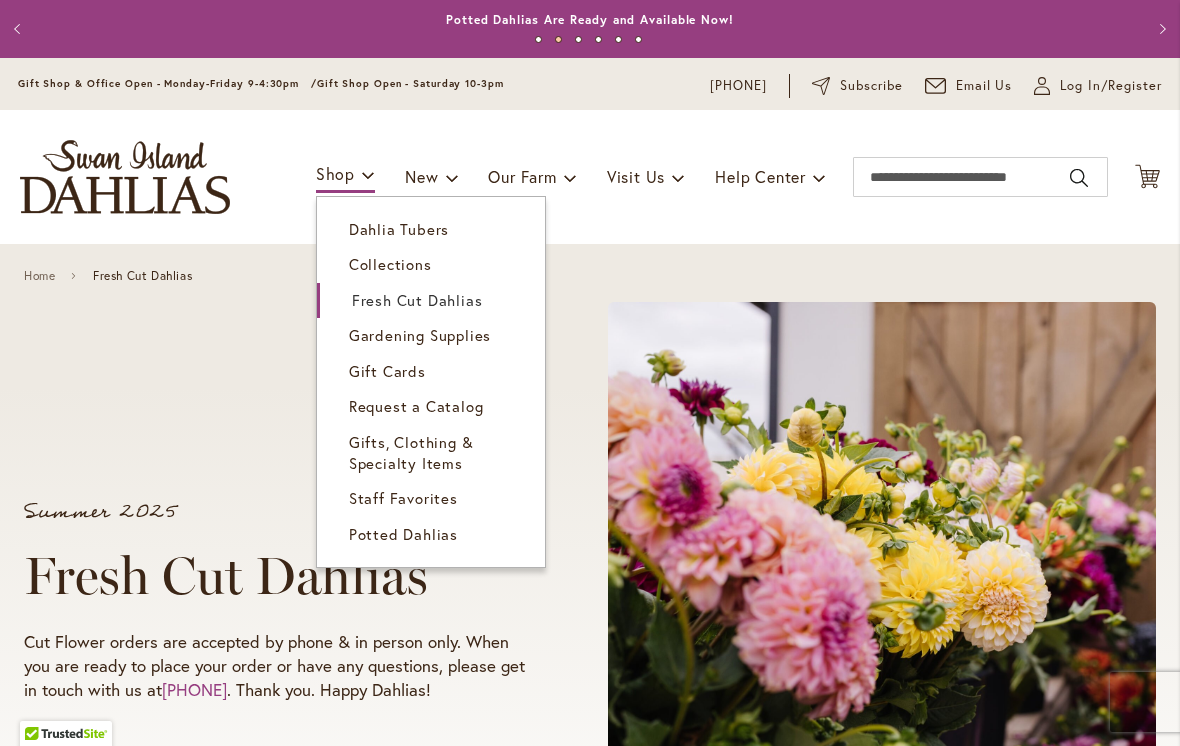 click on "Dahlia Tubers" at bounding box center (399, 229) 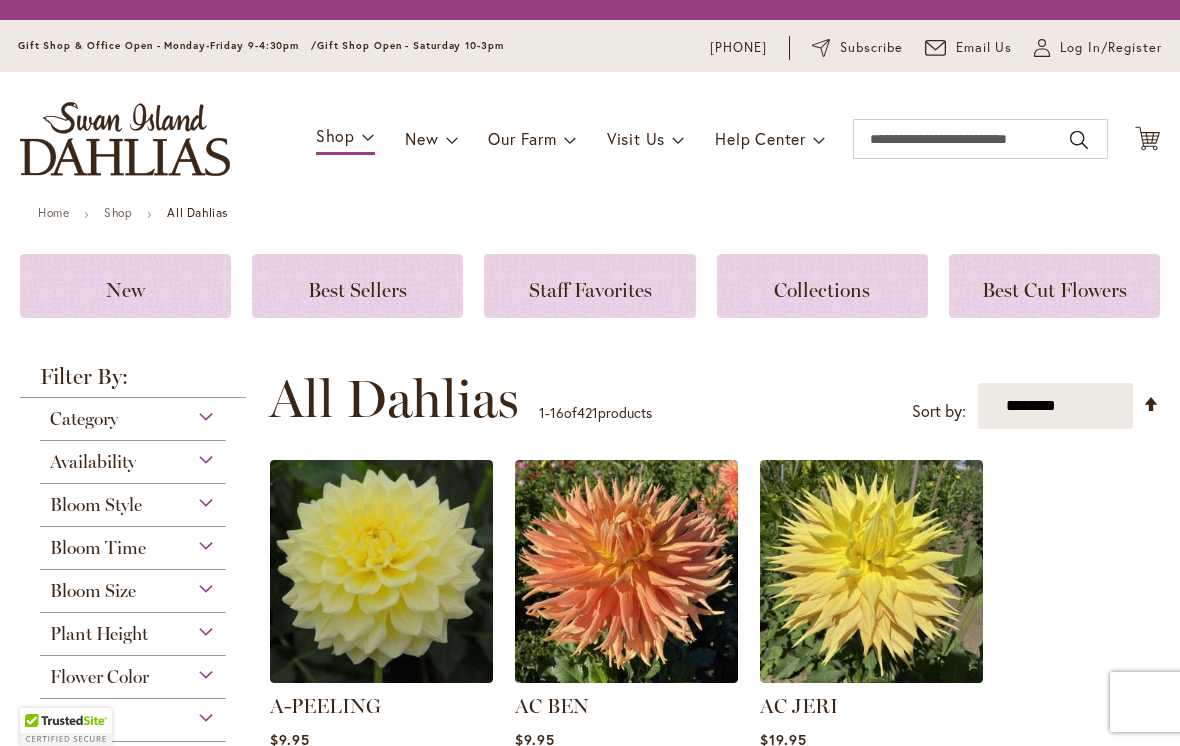 scroll, scrollTop: 0, scrollLeft: 0, axis: both 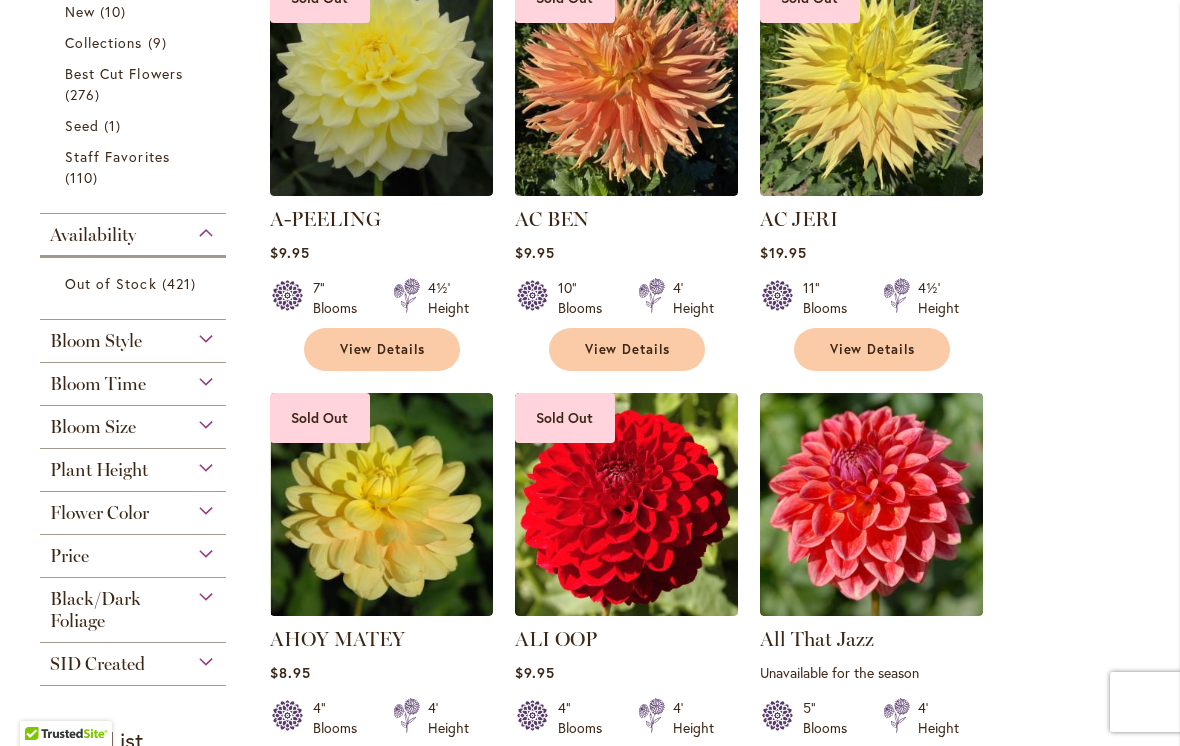 click on "Flower Color" at bounding box center (133, 508) 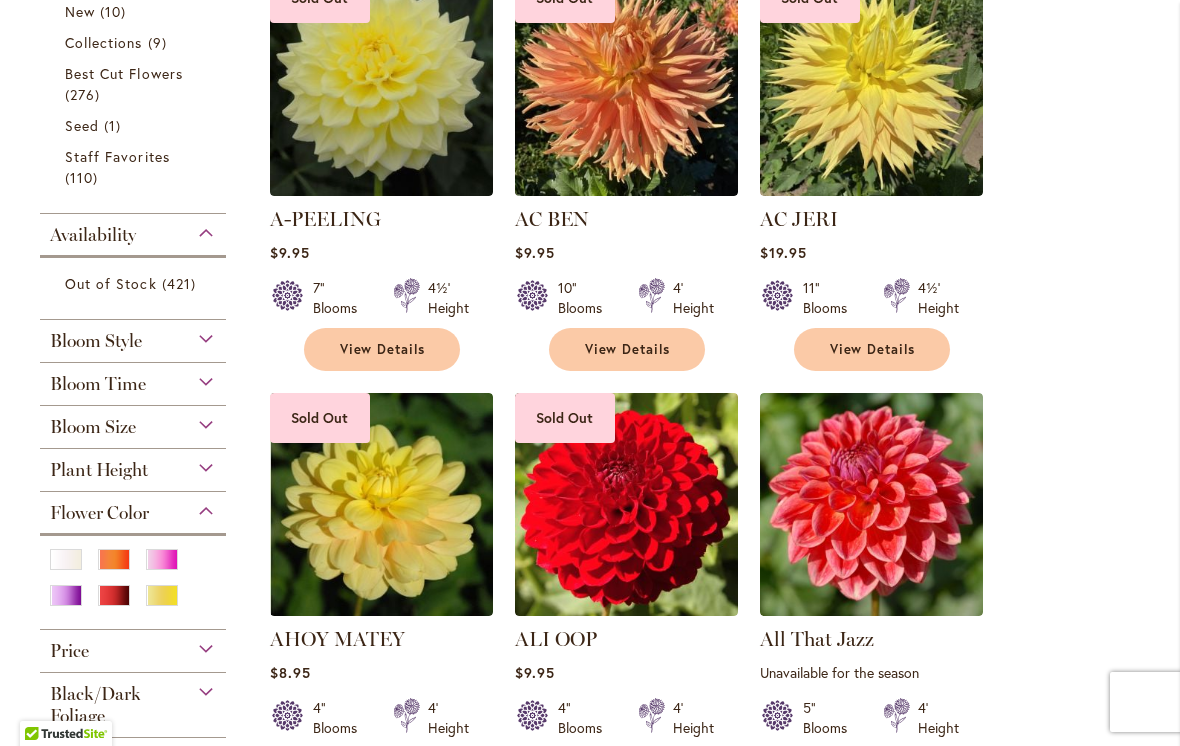 click at bounding box center [114, 559] 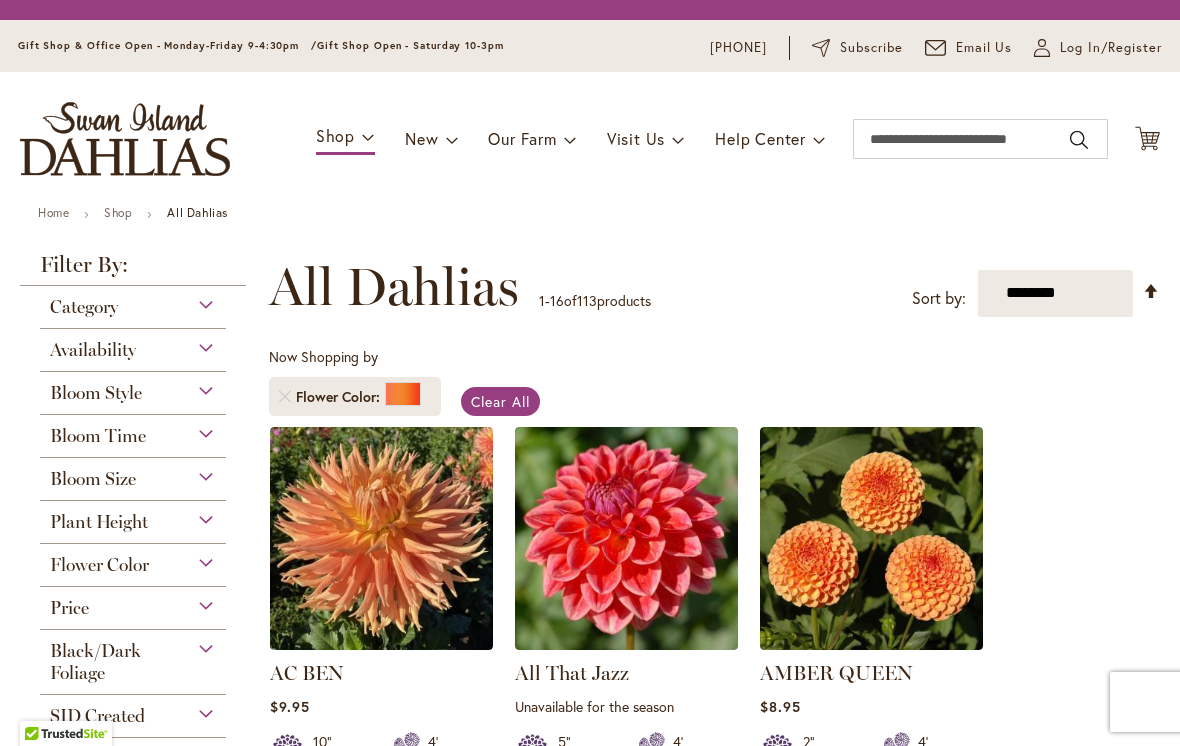 scroll, scrollTop: 0, scrollLeft: 0, axis: both 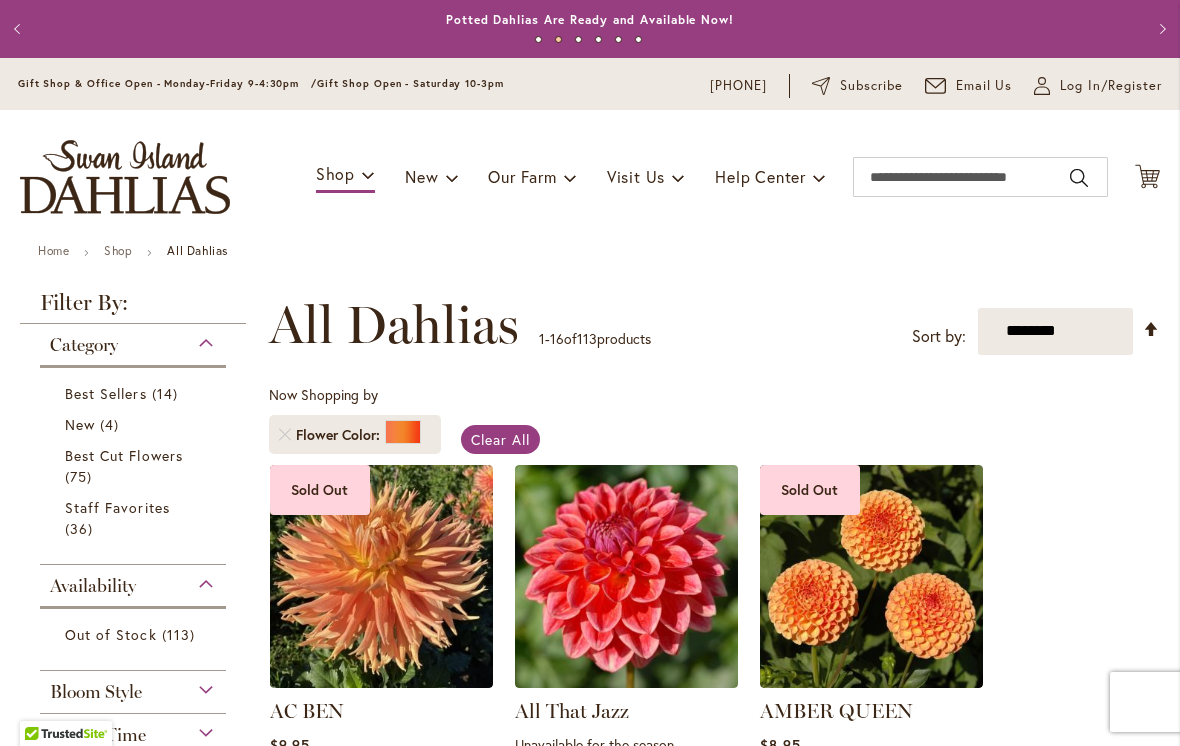 click on "Staff Favorites
36
items" at bounding box center [135, 518] 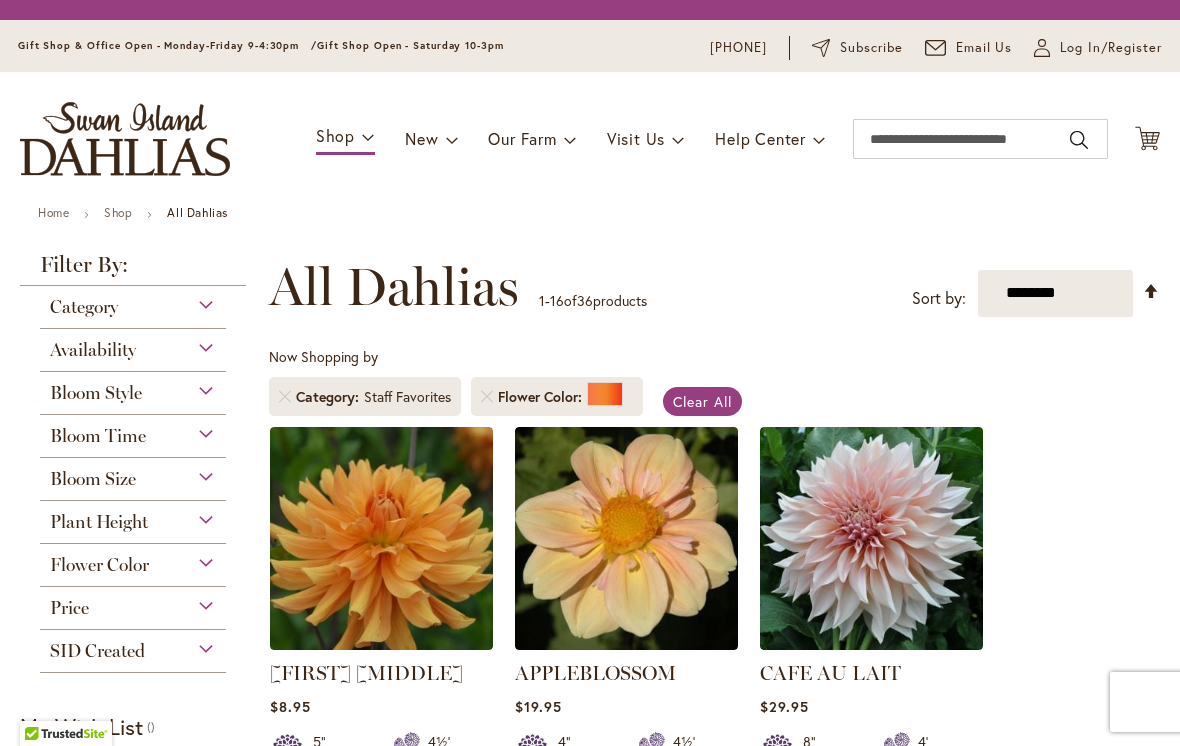 scroll, scrollTop: 0, scrollLeft: 0, axis: both 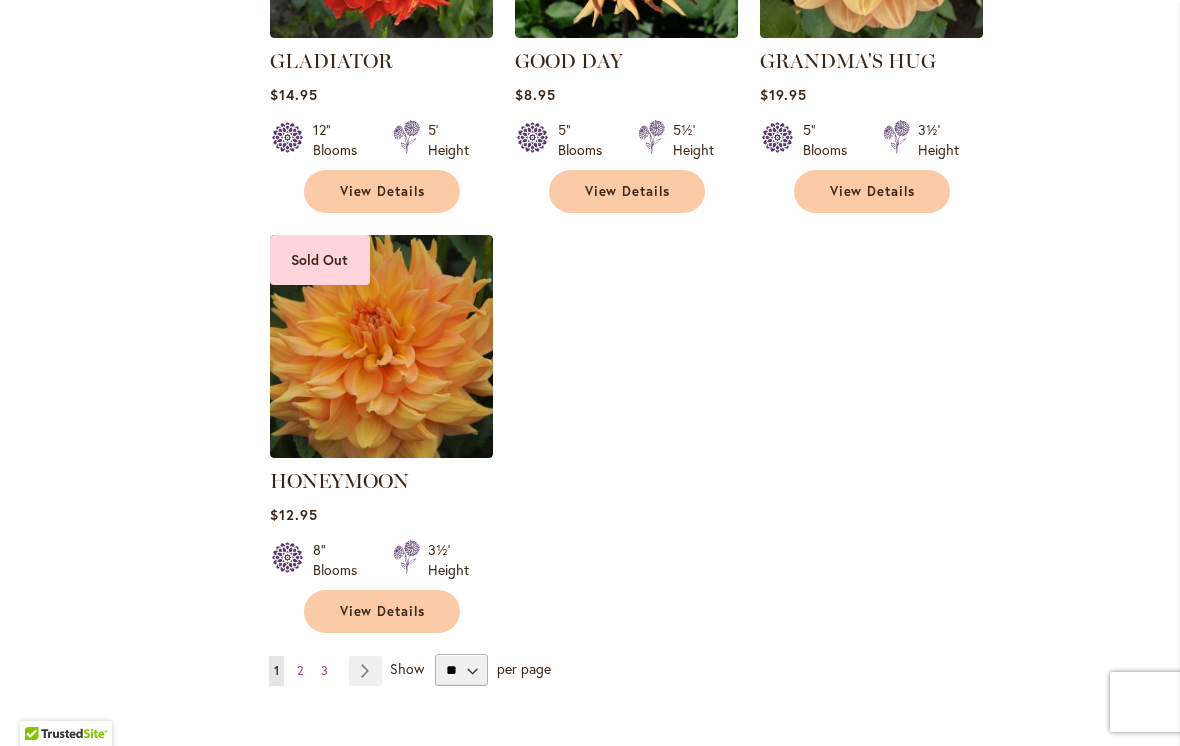 click at bounding box center (381, 346) 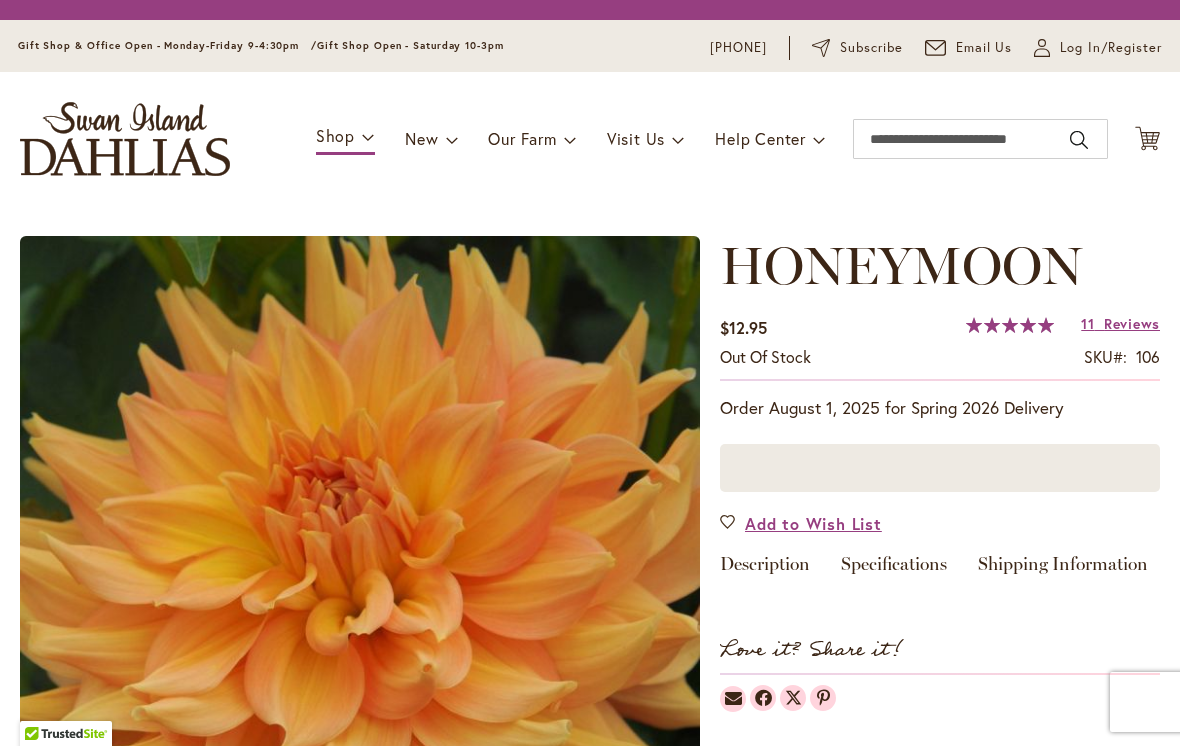 scroll, scrollTop: 0, scrollLeft: 0, axis: both 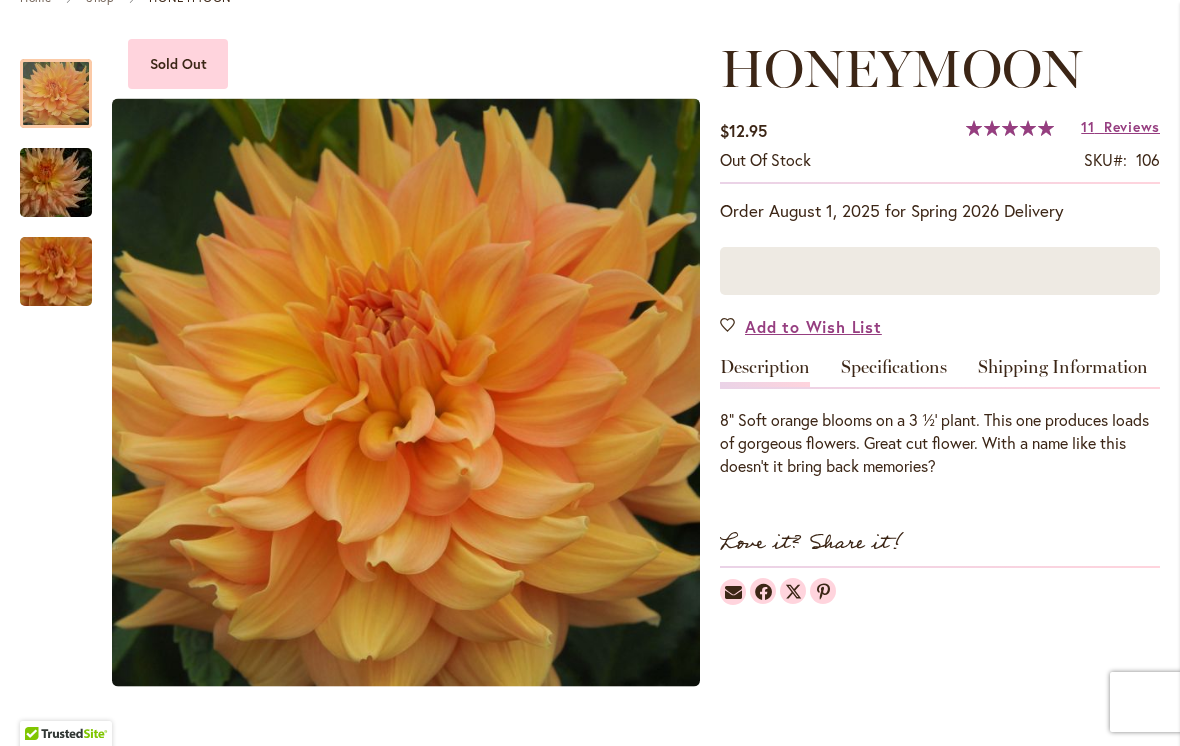 click at bounding box center (56, 183) 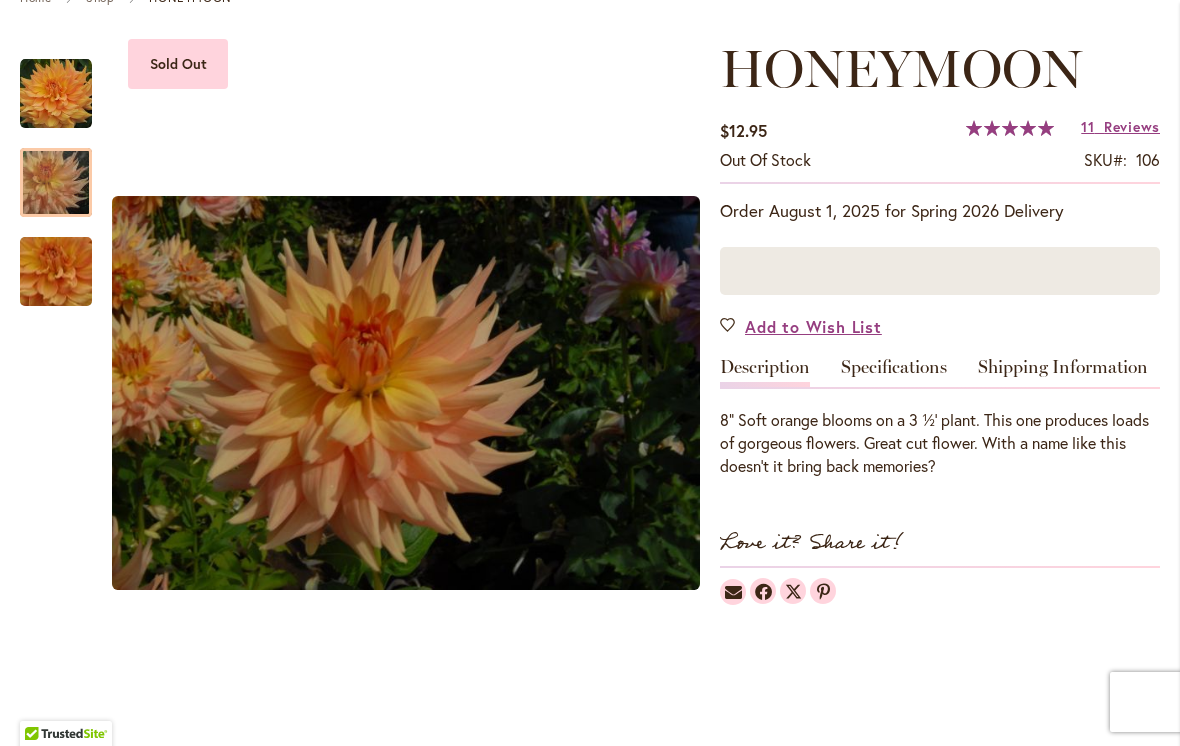 click at bounding box center (56, 271) 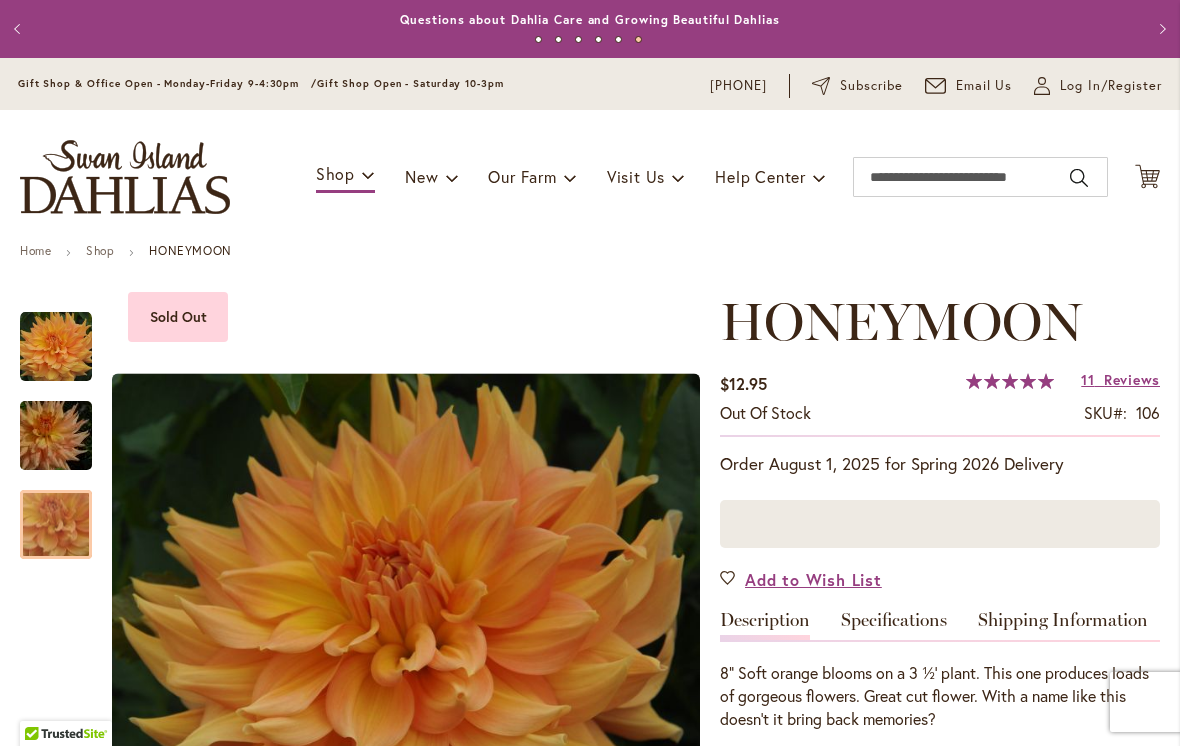scroll, scrollTop: 0, scrollLeft: 0, axis: both 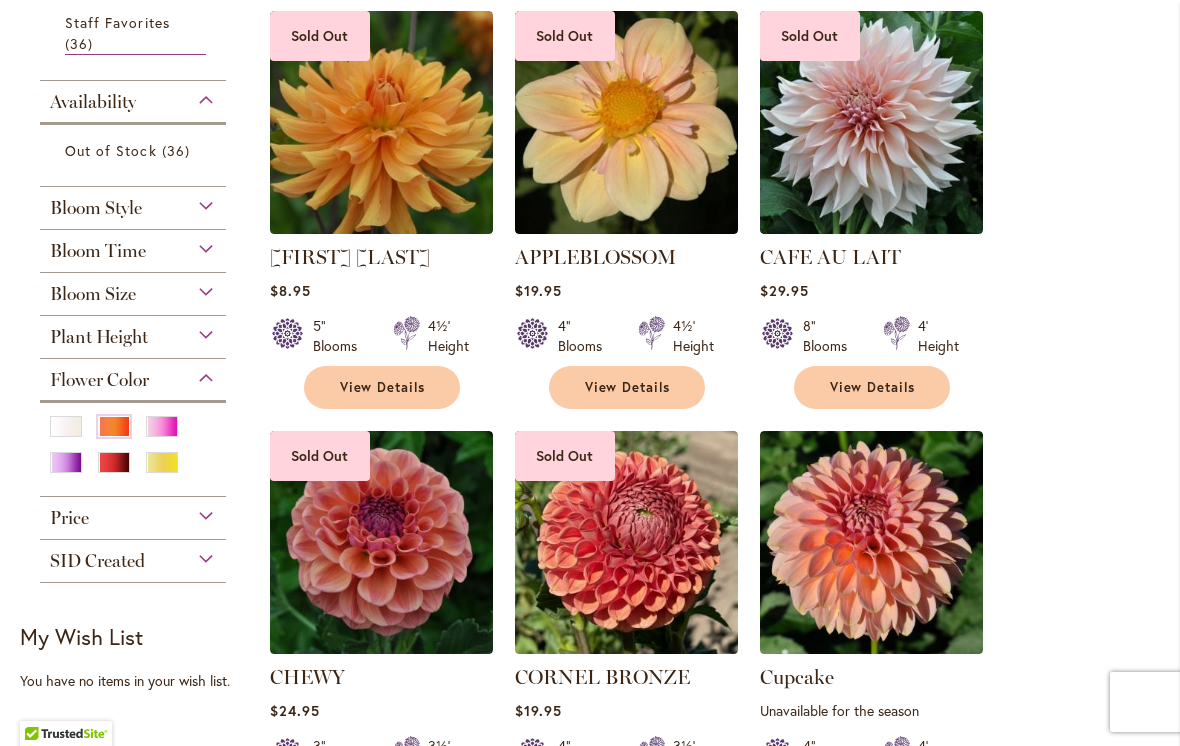 click on "Flower Color" at bounding box center [133, 375] 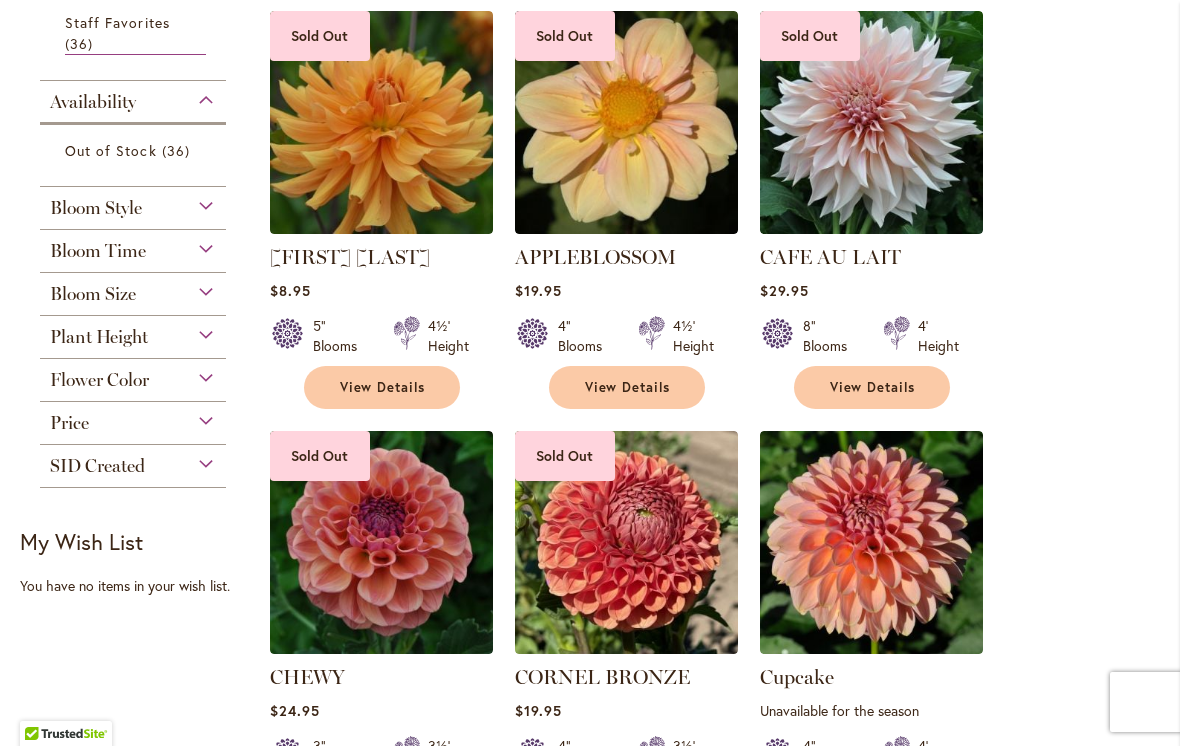 click on "Bloom Size" at bounding box center [133, 289] 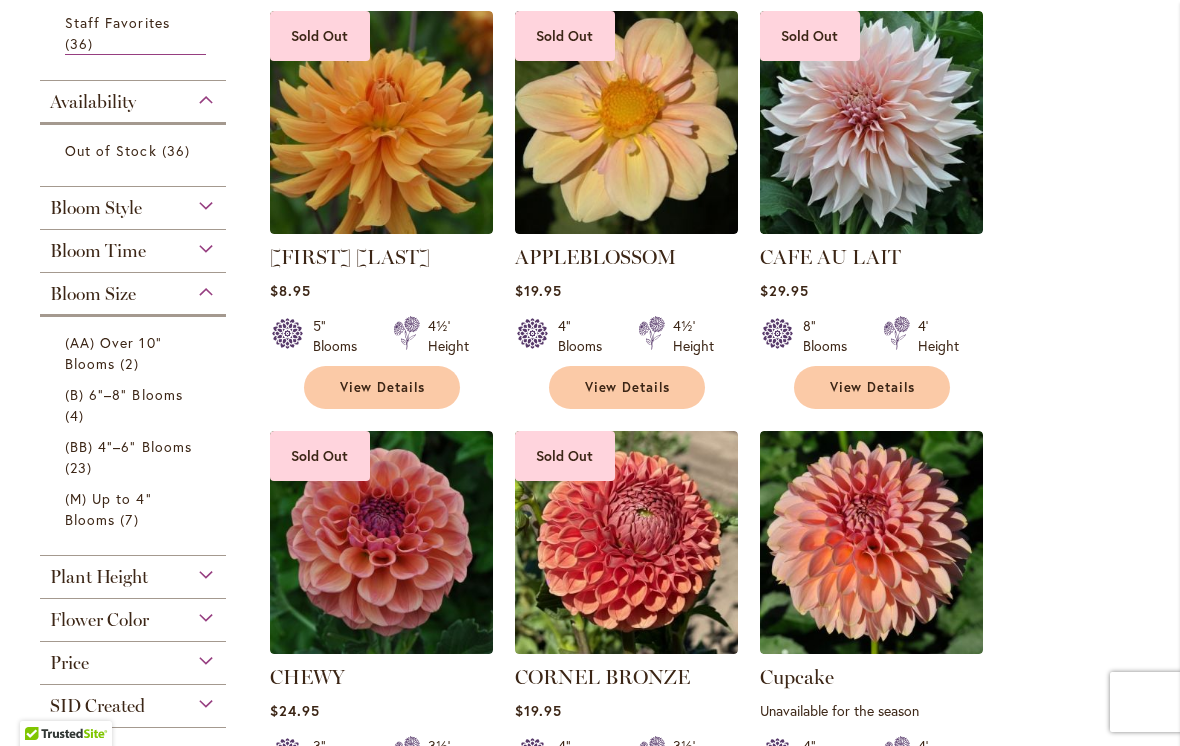 click on "Availability" at bounding box center [133, 97] 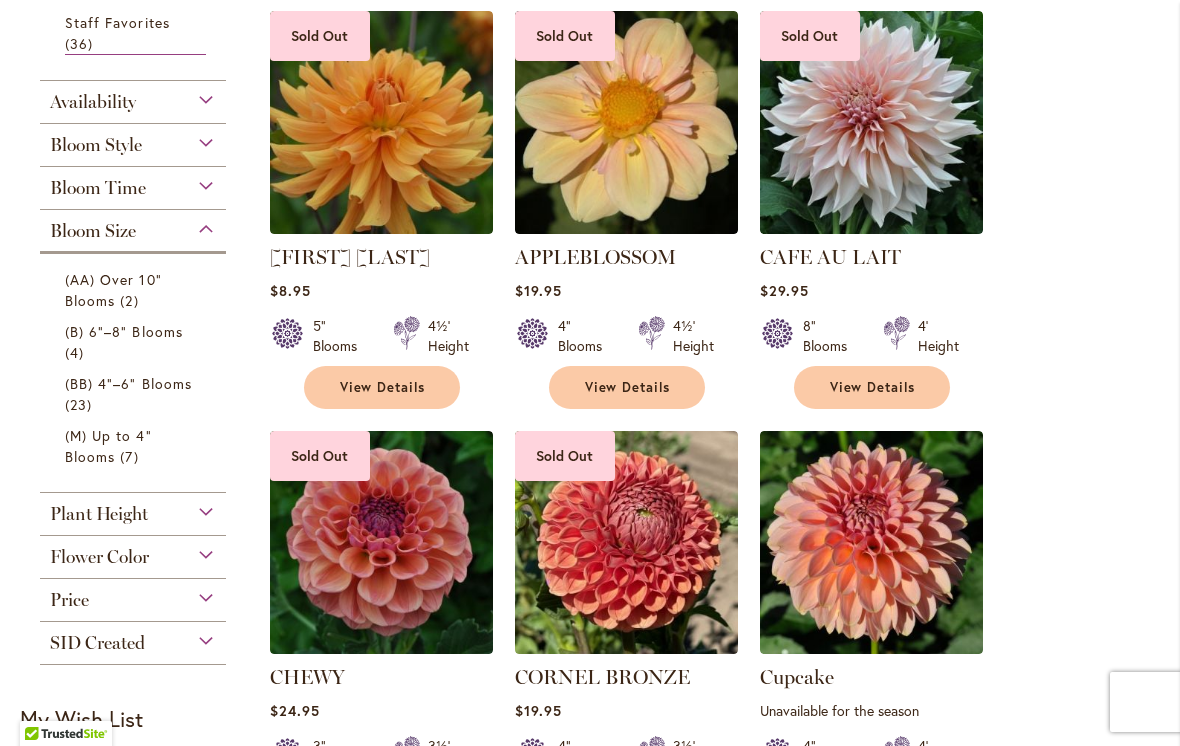 click on "Bloom Size" at bounding box center [133, 226] 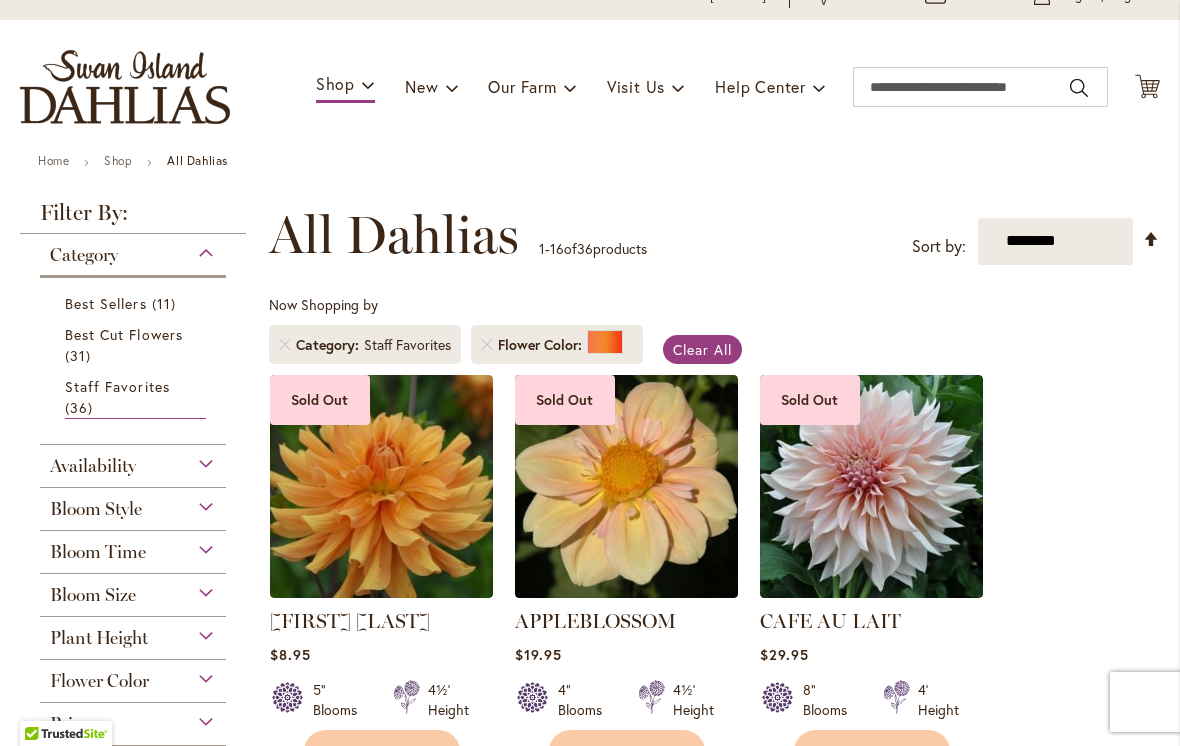 scroll, scrollTop: 88, scrollLeft: 0, axis: vertical 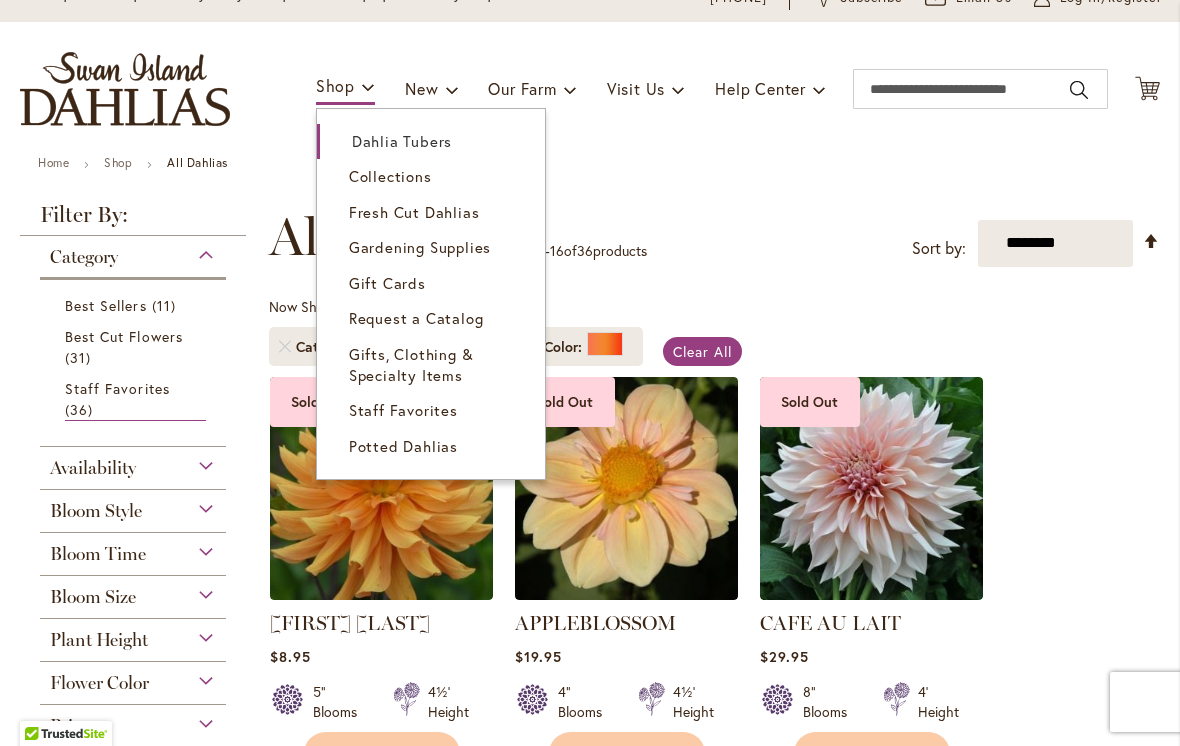 click on "Potted Dahlias" at bounding box center [431, 446] 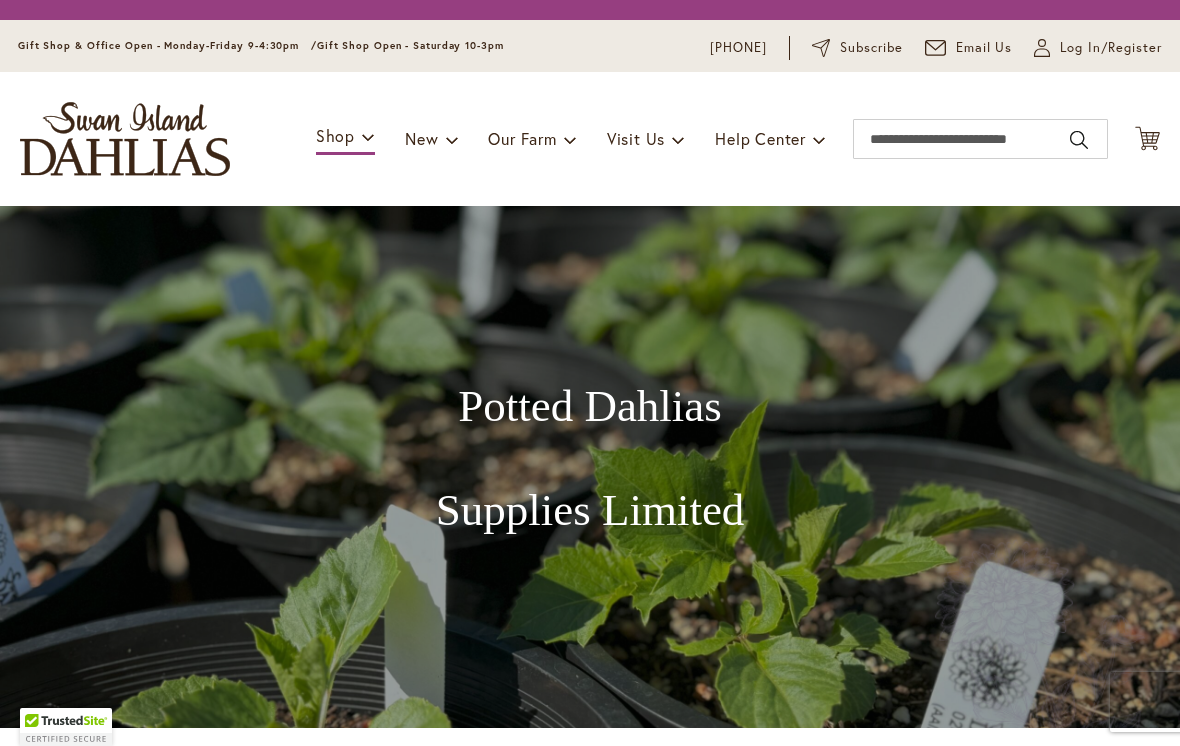 scroll, scrollTop: 0, scrollLeft: 0, axis: both 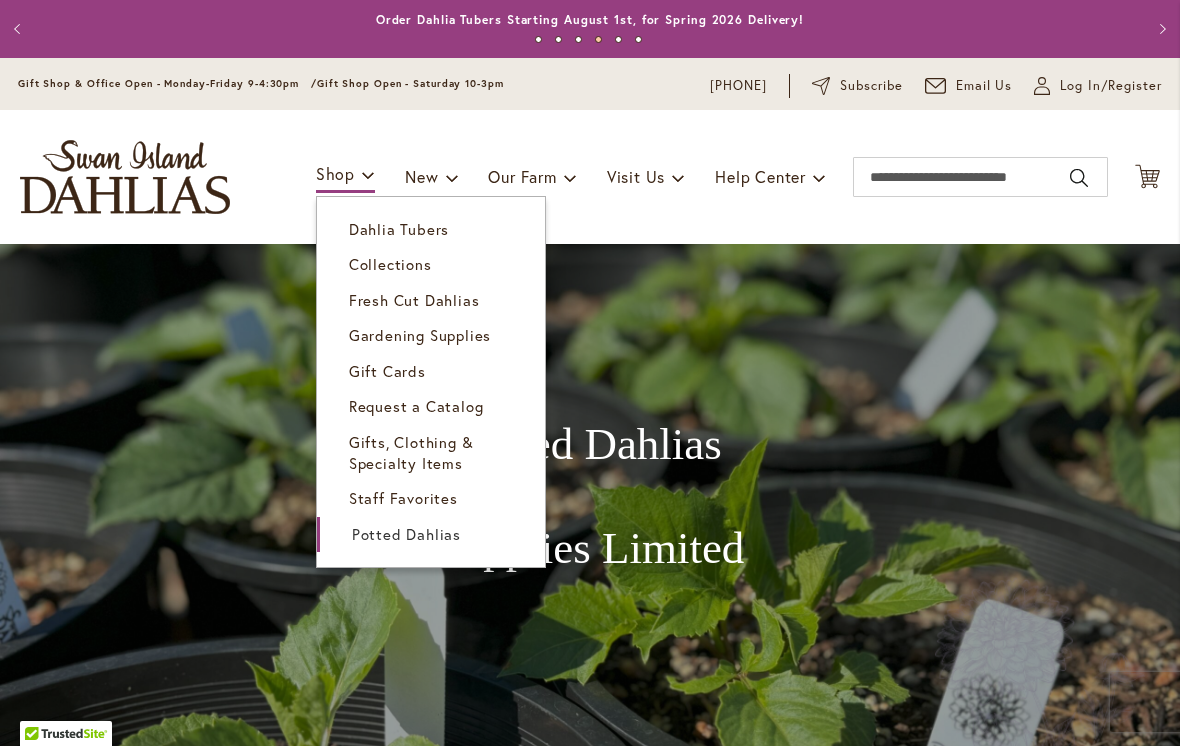 click on "Dahlia Tubers" at bounding box center (399, 229) 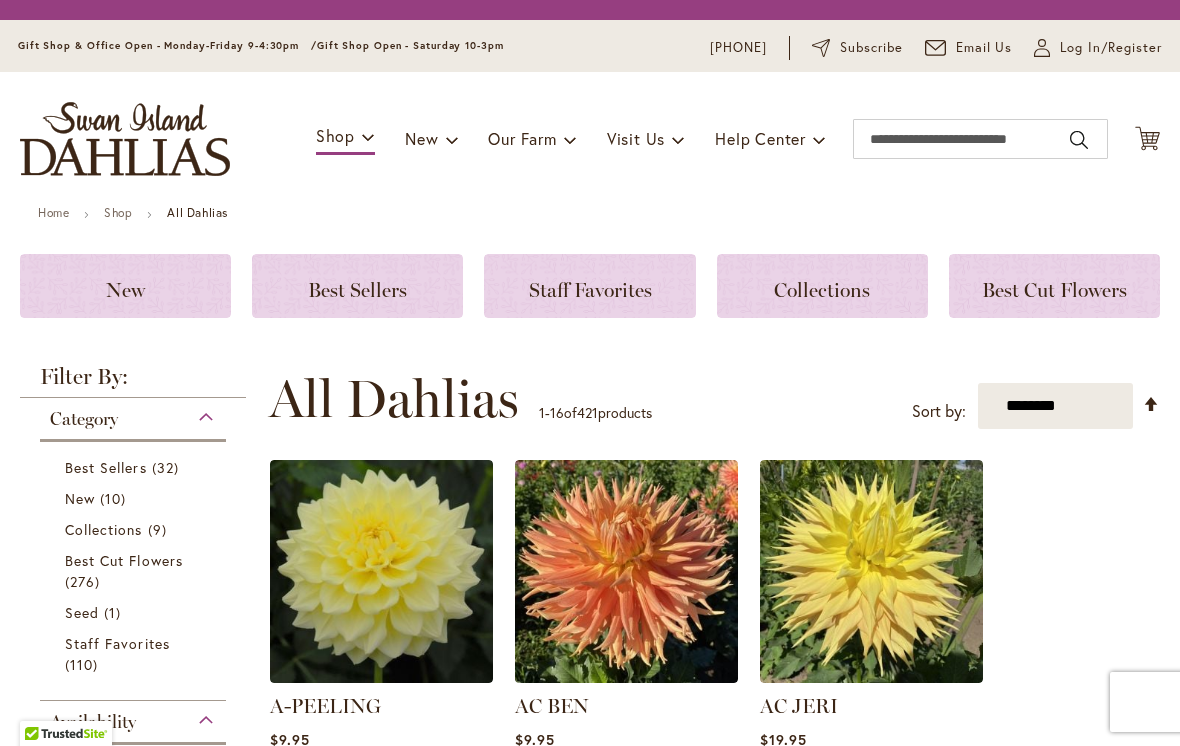 scroll, scrollTop: 0, scrollLeft: 0, axis: both 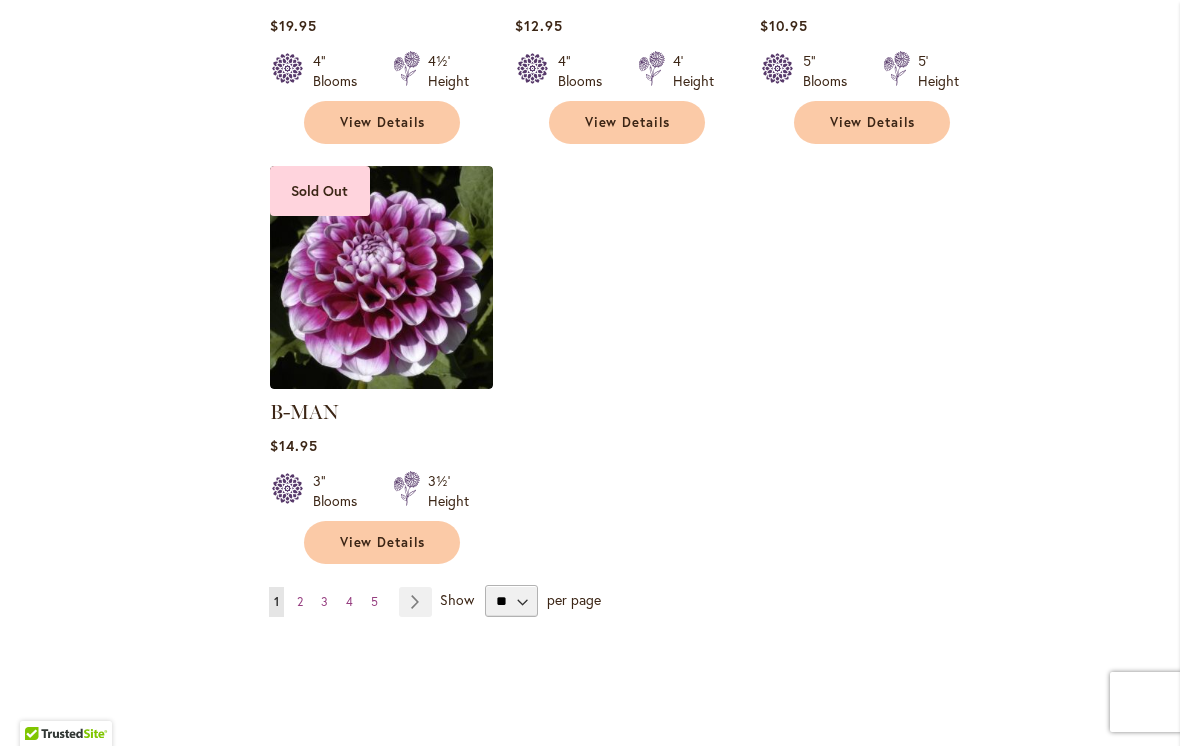 click on "Page
Next" at bounding box center (415, 602) 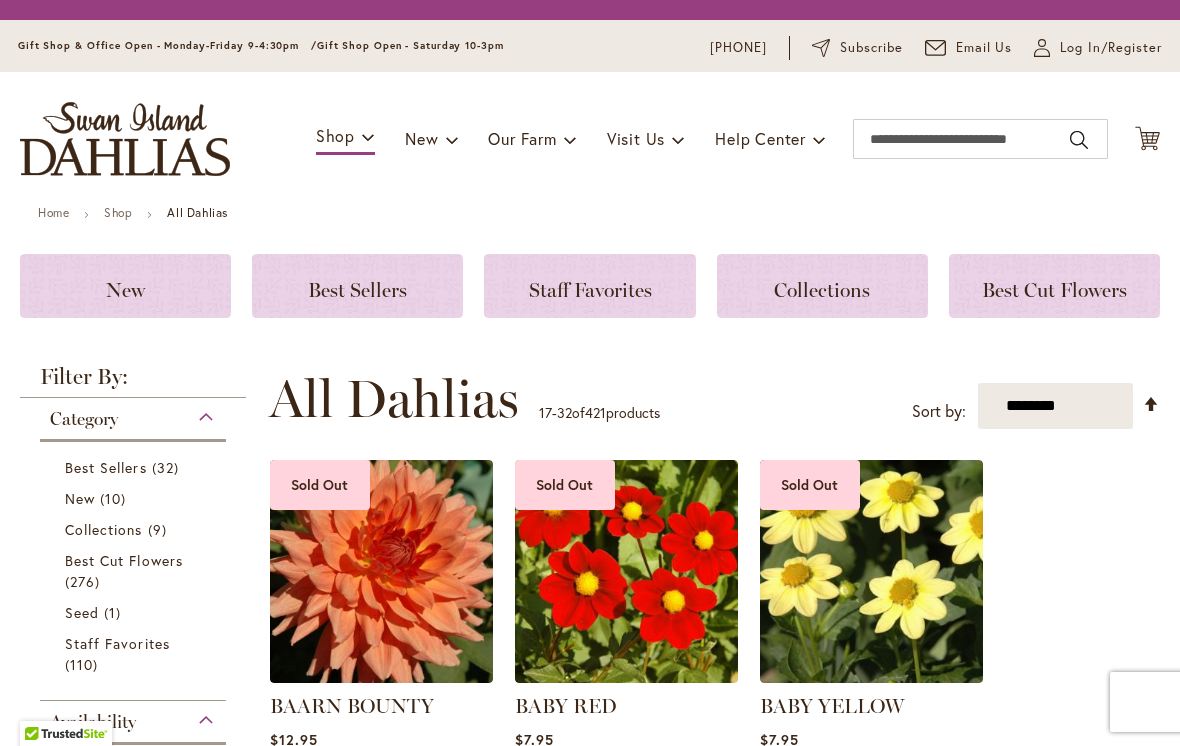 scroll, scrollTop: 0, scrollLeft: 0, axis: both 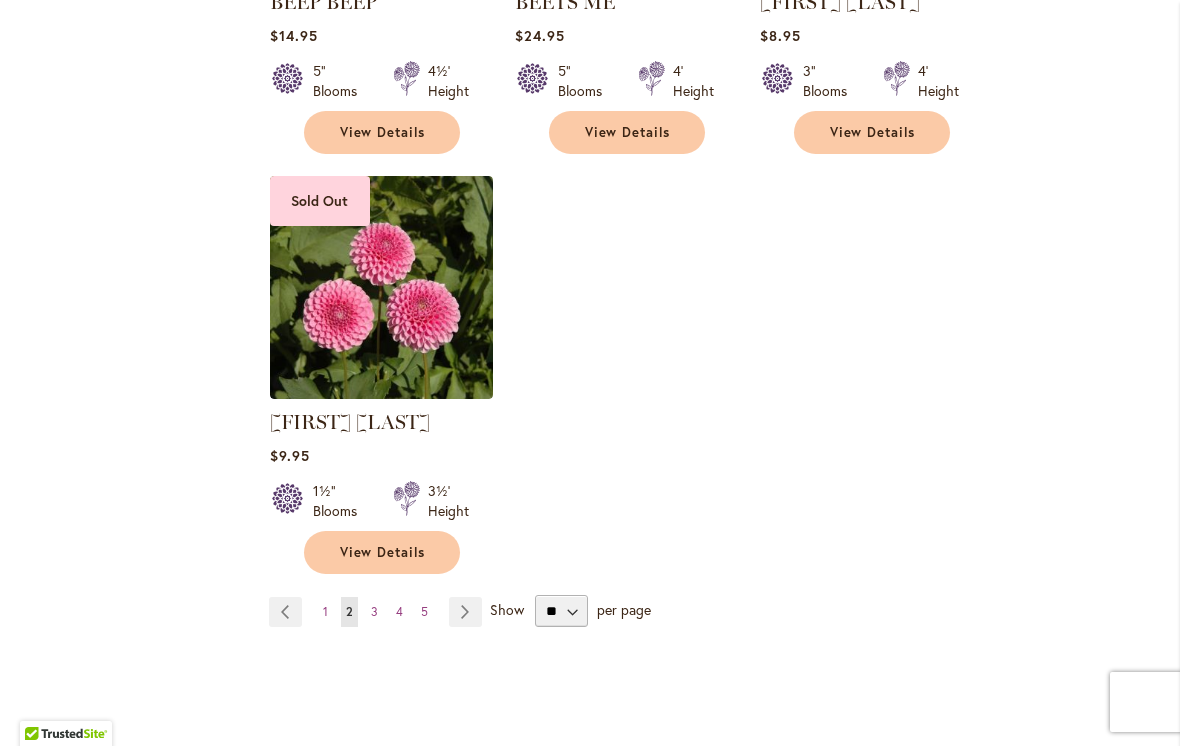 click on "Page
Next" at bounding box center (465, 612) 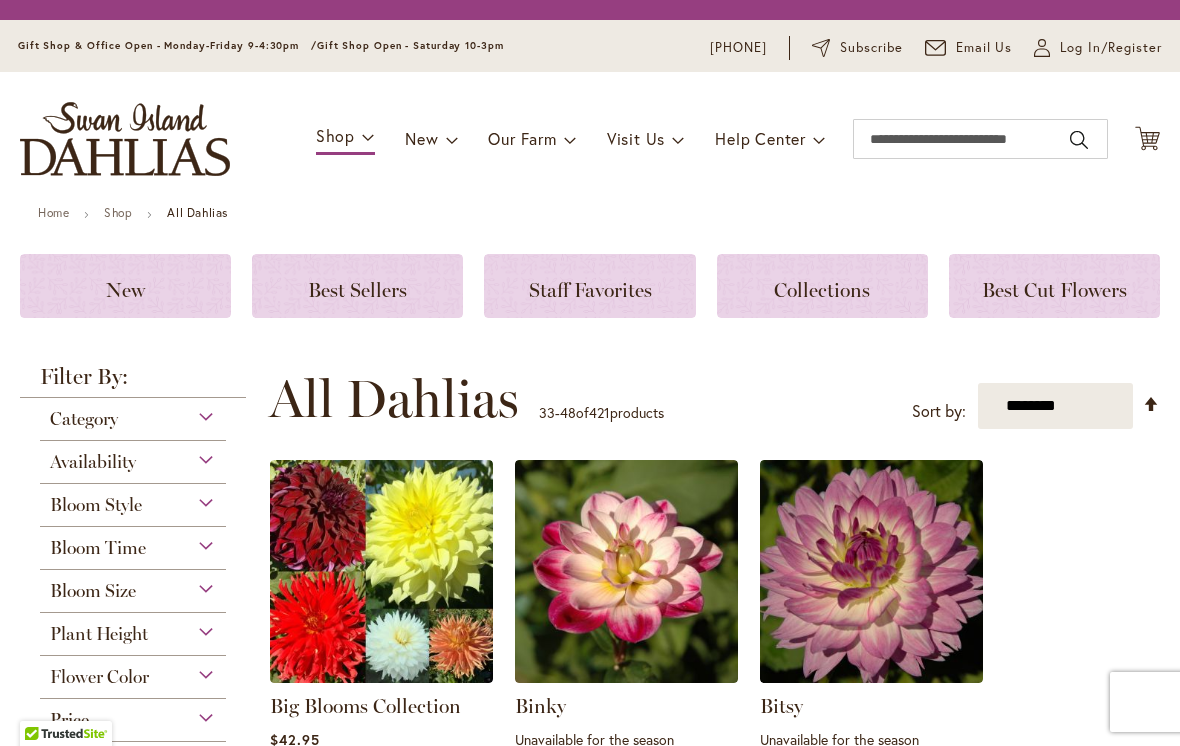 scroll, scrollTop: 0, scrollLeft: 0, axis: both 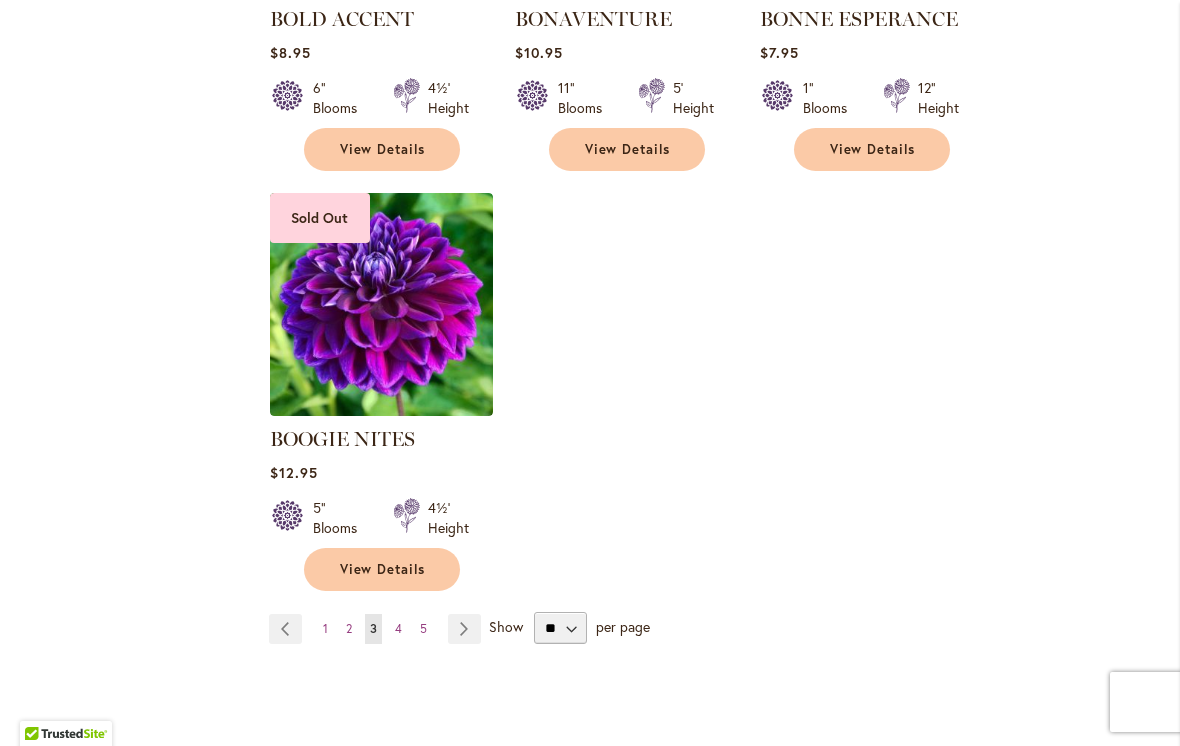 click on "Page
Next" at bounding box center [464, 629] 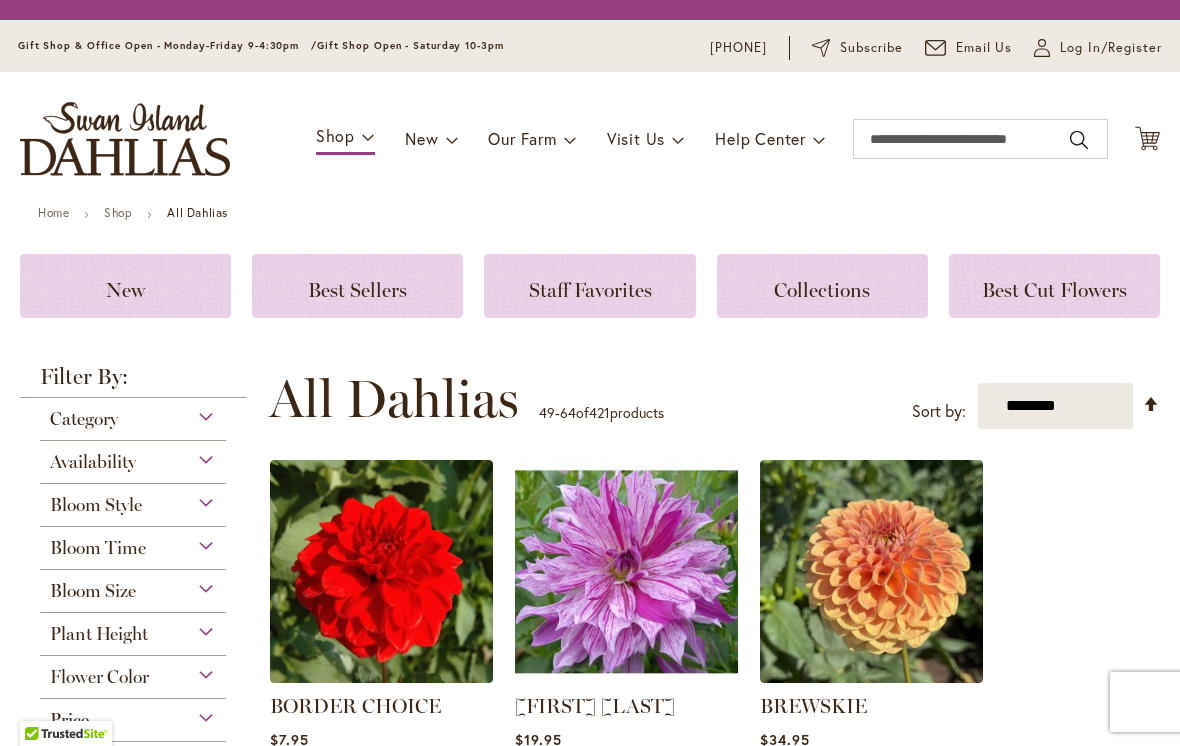 scroll, scrollTop: 0, scrollLeft: 0, axis: both 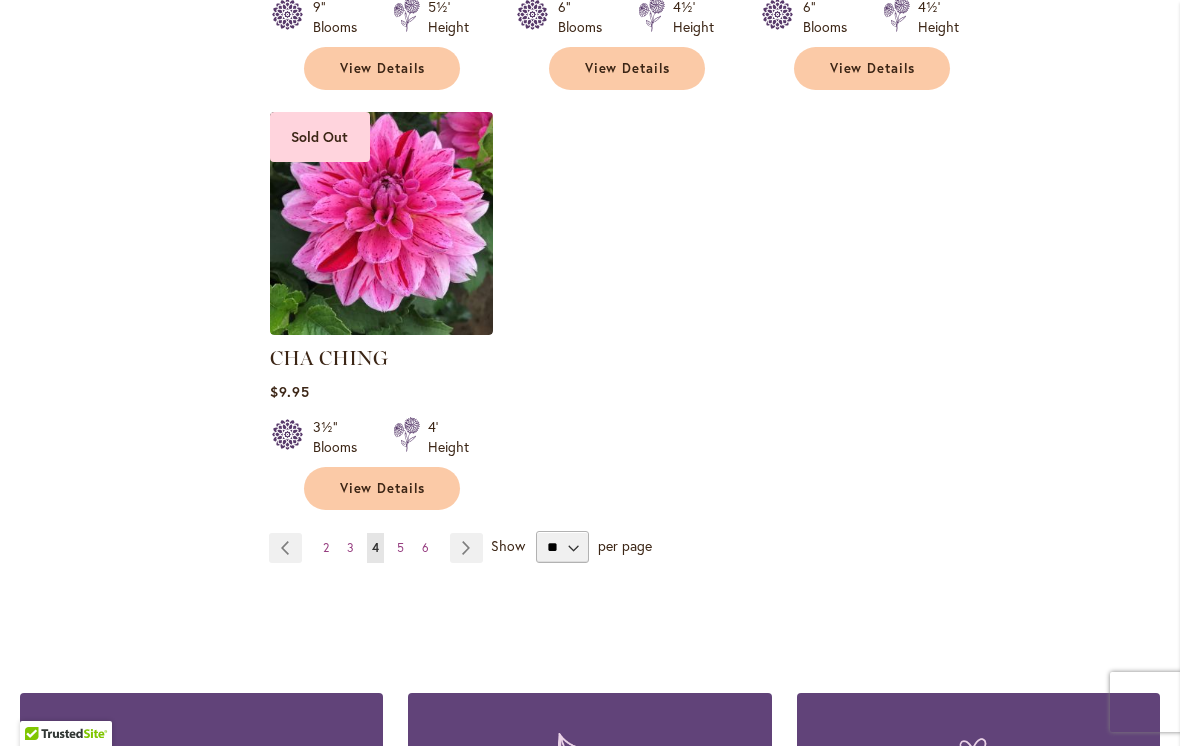 click on "Page
Next" at bounding box center [466, 548] 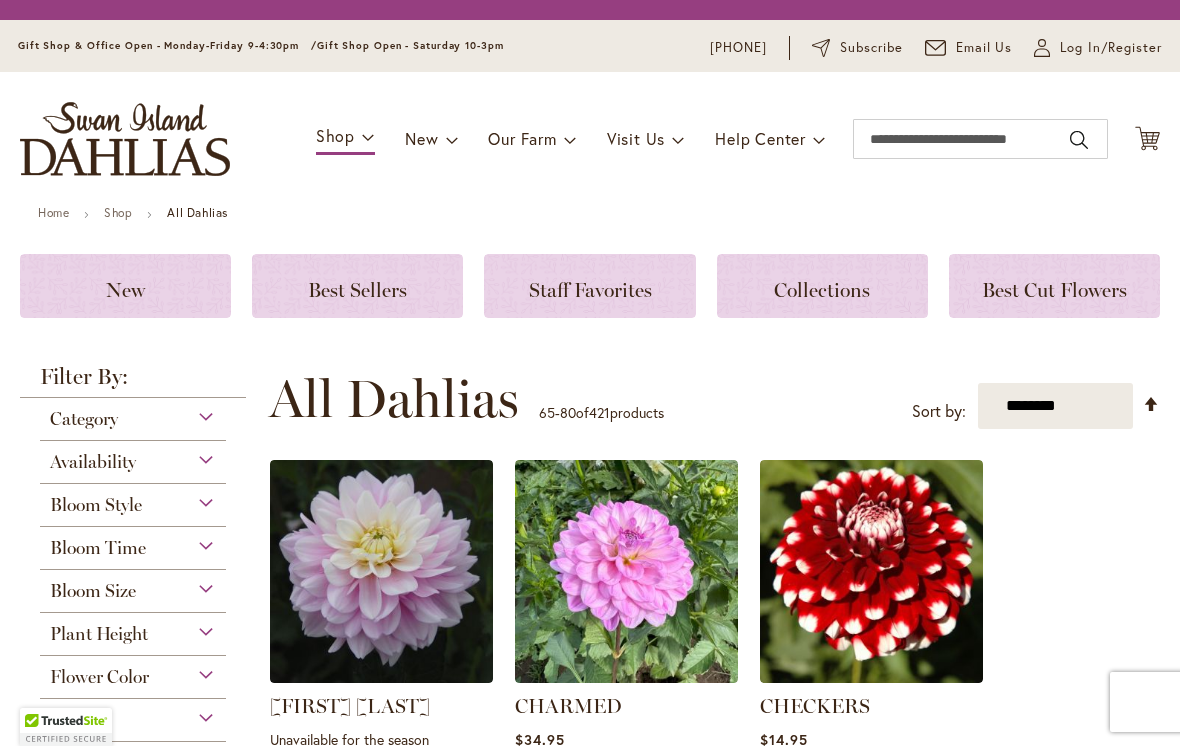 scroll, scrollTop: 0, scrollLeft: 0, axis: both 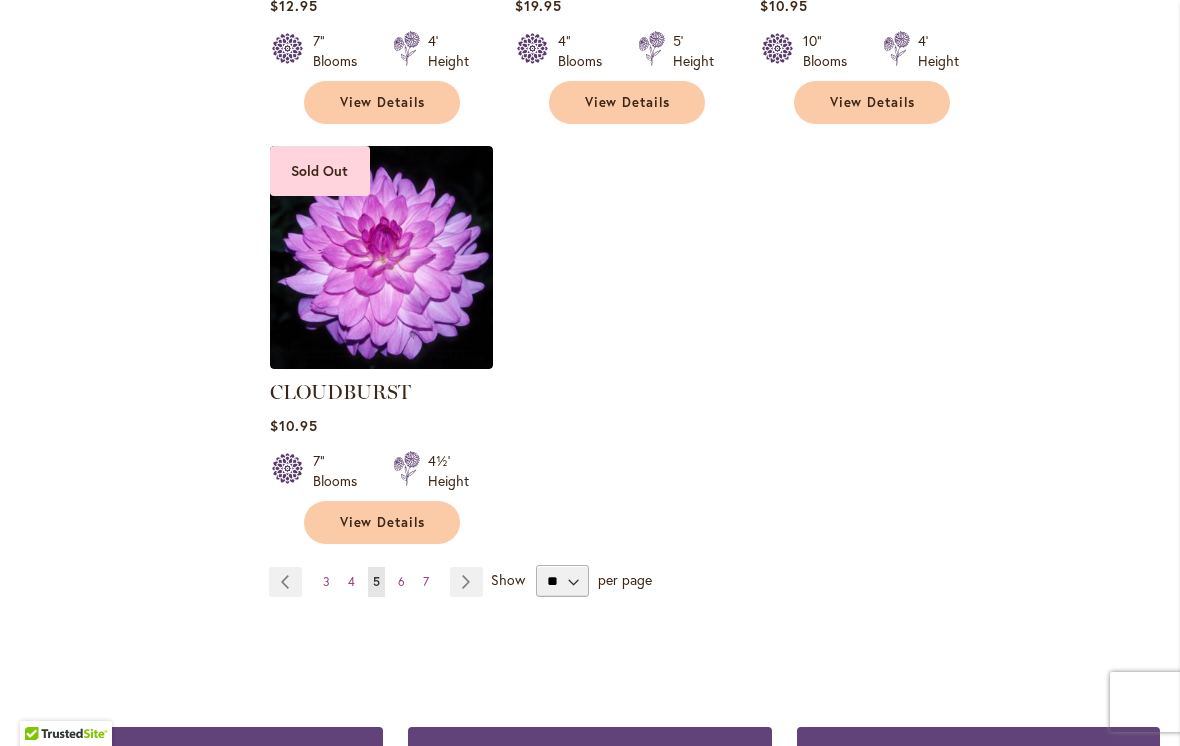 click on "Page
Next" at bounding box center [466, 582] 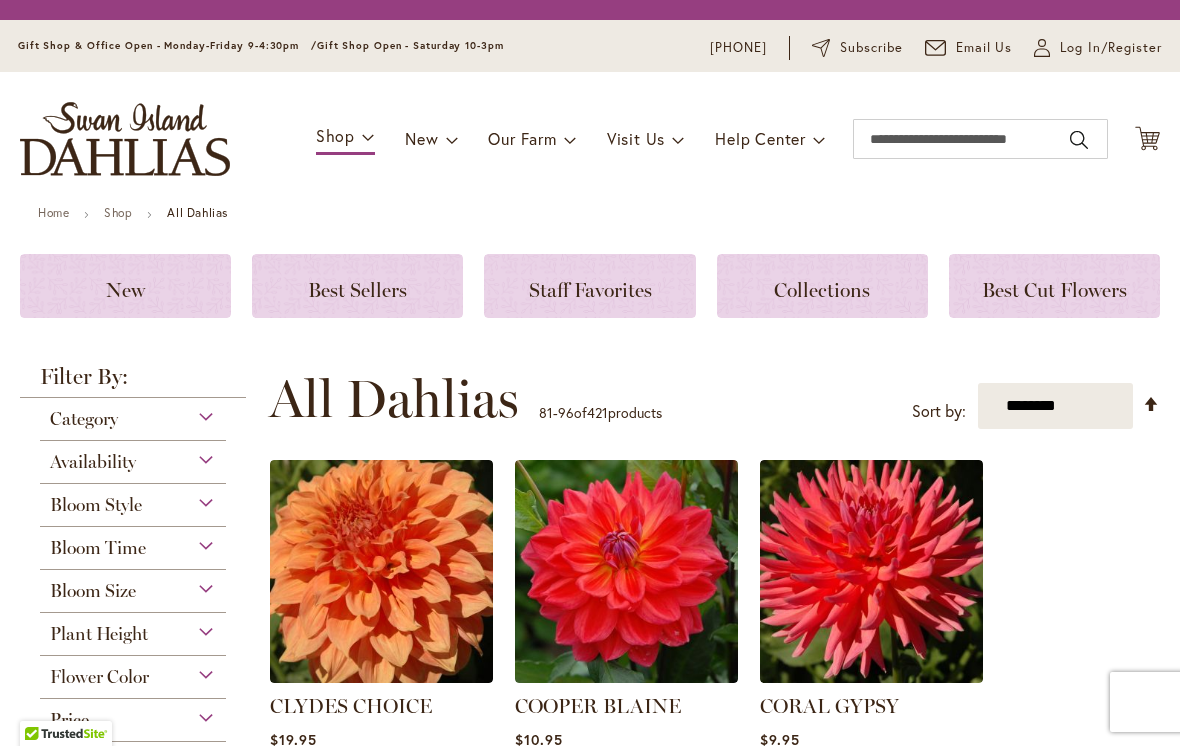 scroll, scrollTop: 0, scrollLeft: 0, axis: both 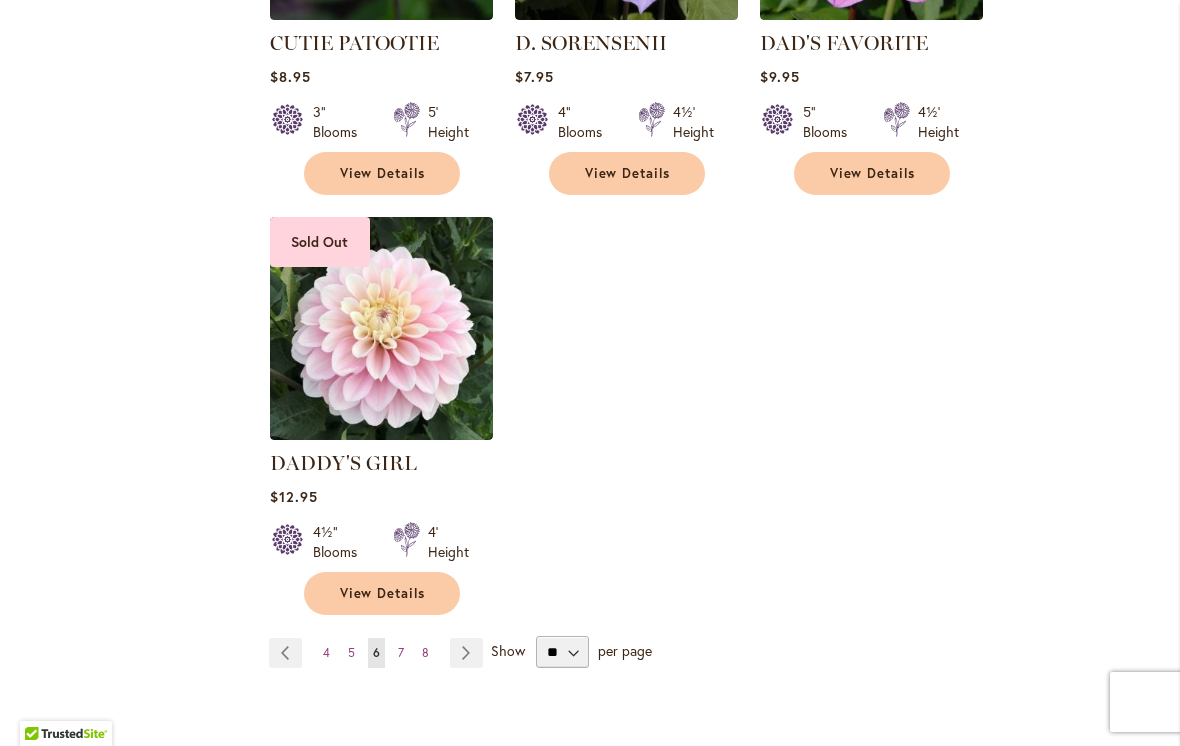 click on "Page
Next" at bounding box center (466, 653) 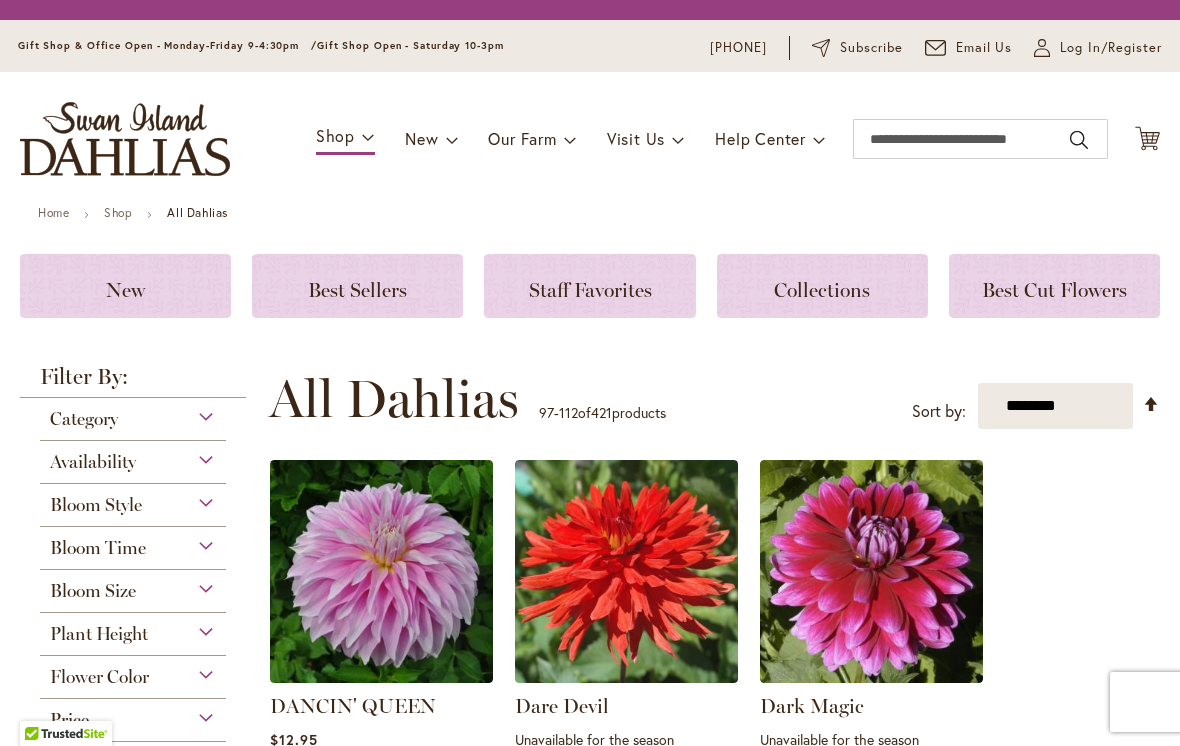 scroll, scrollTop: 0, scrollLeft: 0, axis: both 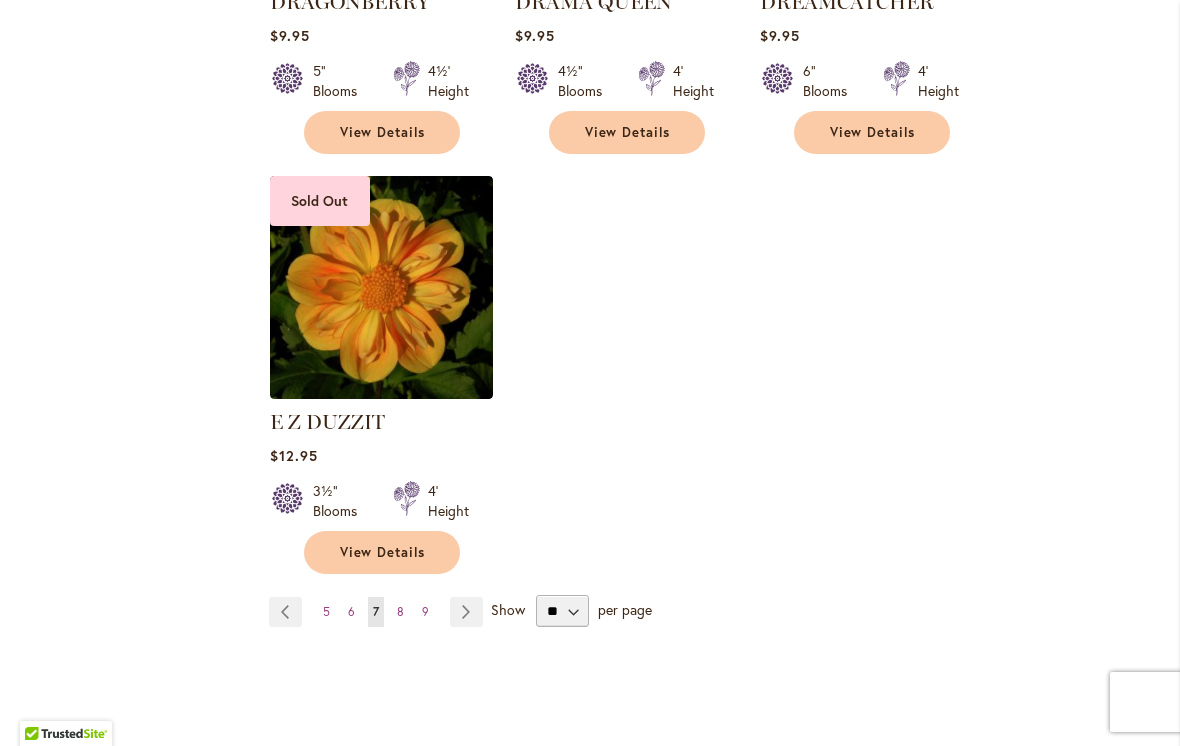 click on "Page
Next" at bounding box center [466, 612] 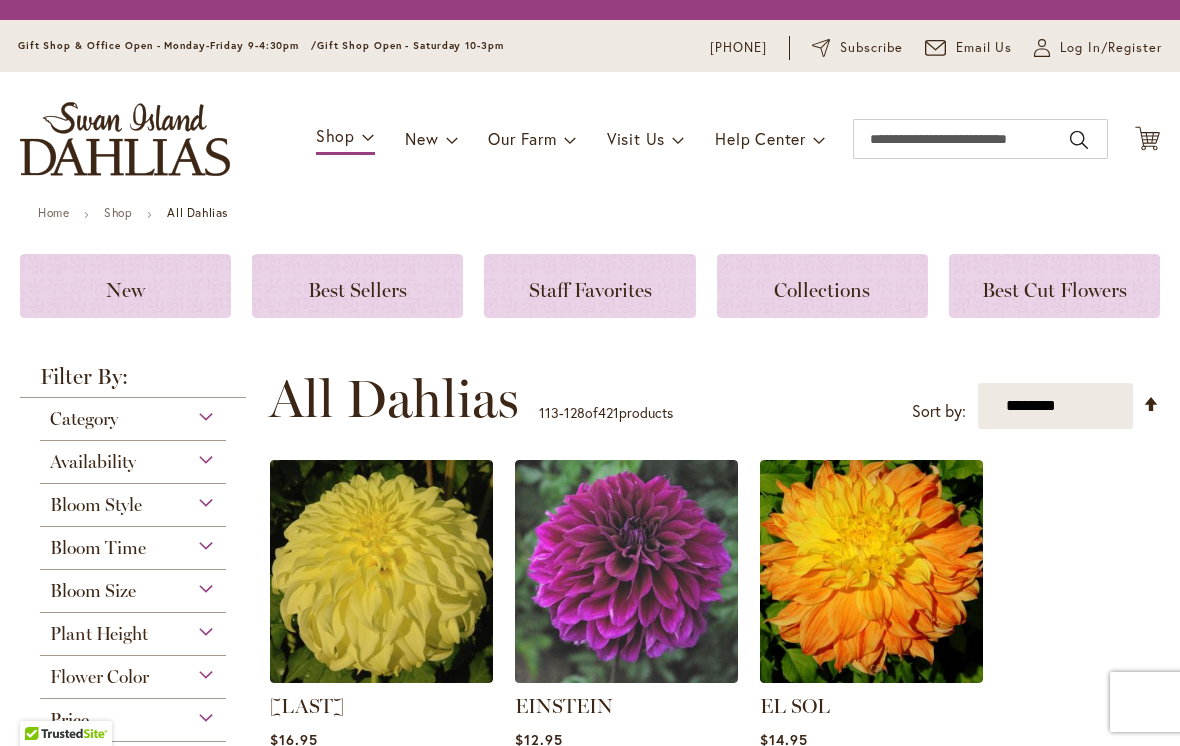 scroll, scrollTop: 0, scrollLeft: 0, axis: both 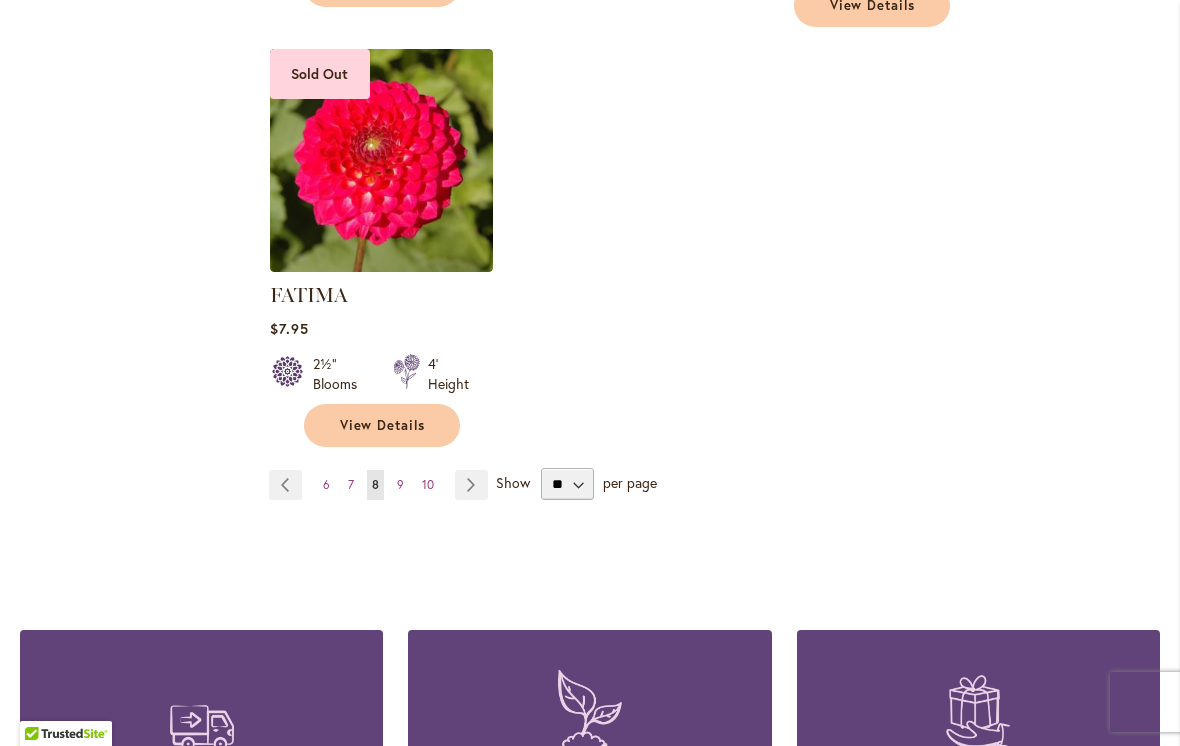 click on "Page
Next" at bounding box center [471, 485] 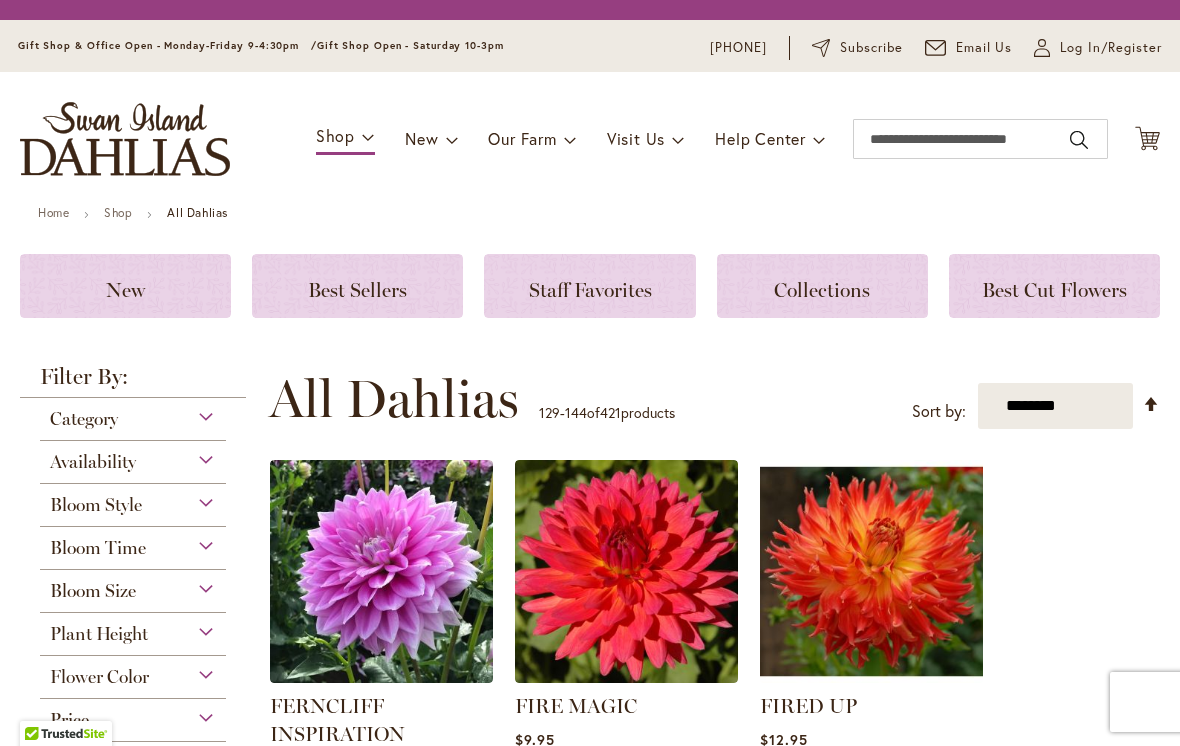 scroll, scrollTop: 0, scrollLeft: 0, axis: both 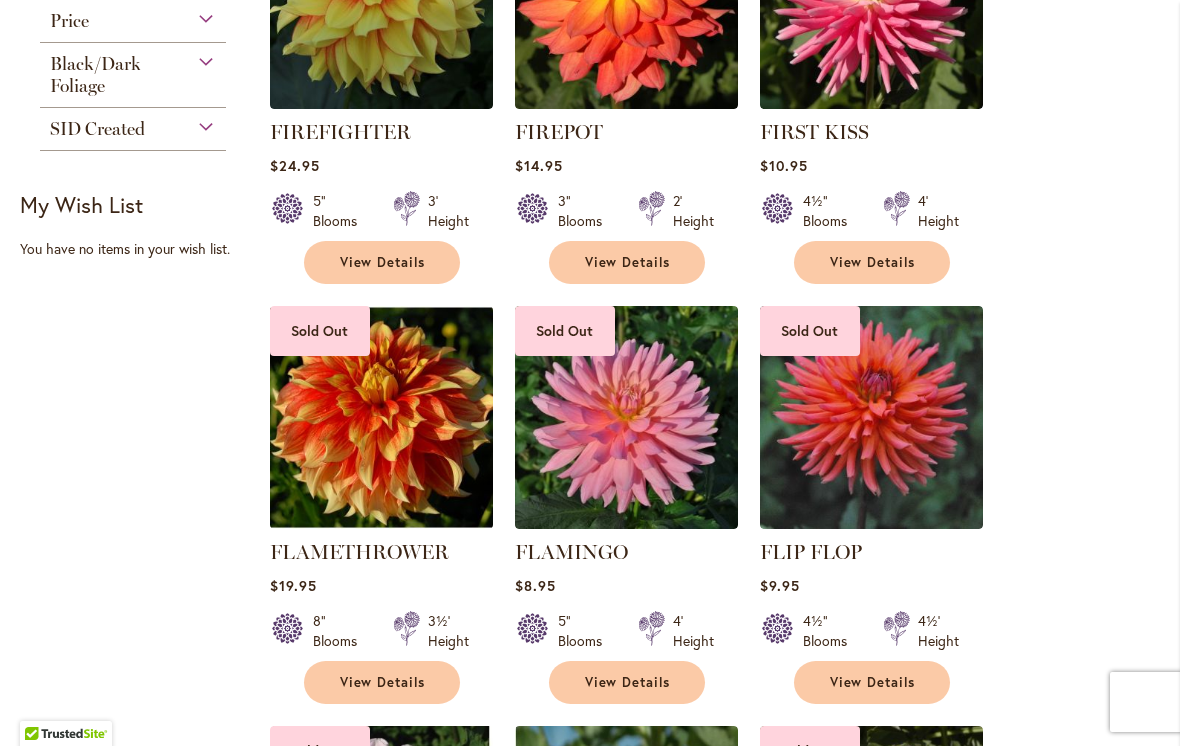 click at bounding box center [871, 417] 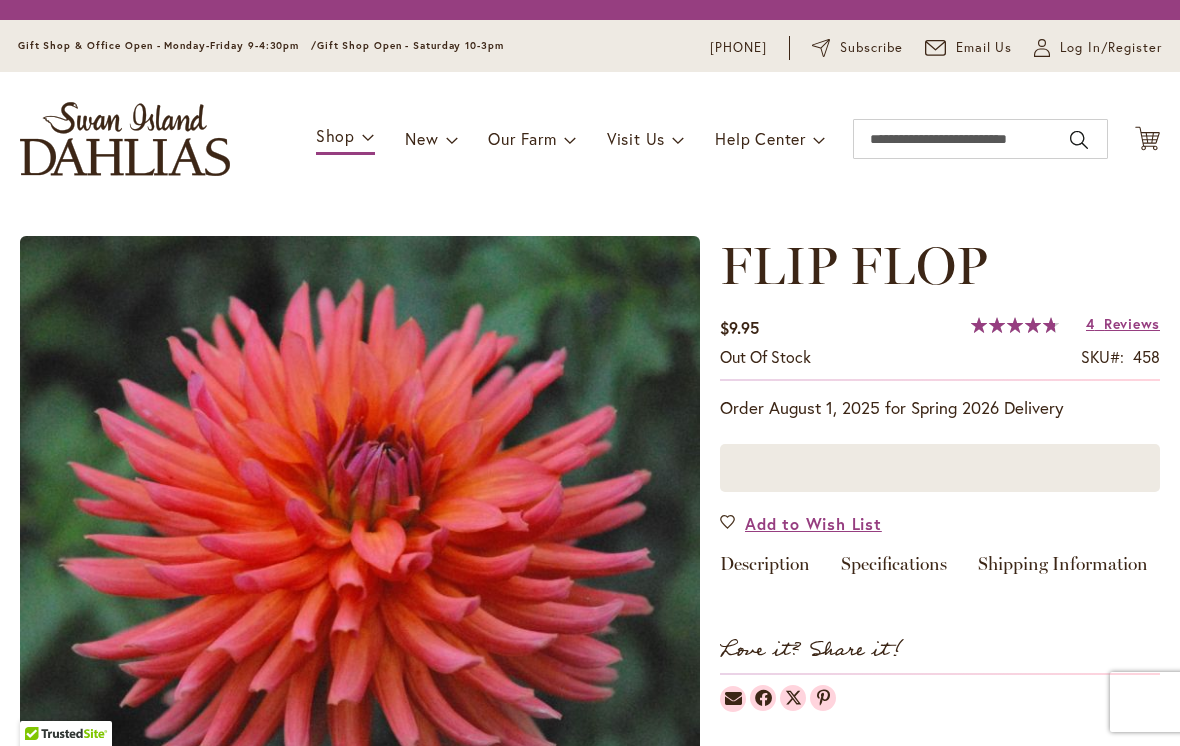 scroll, scrollTop: 0, scrollLeft: 0, axis: both 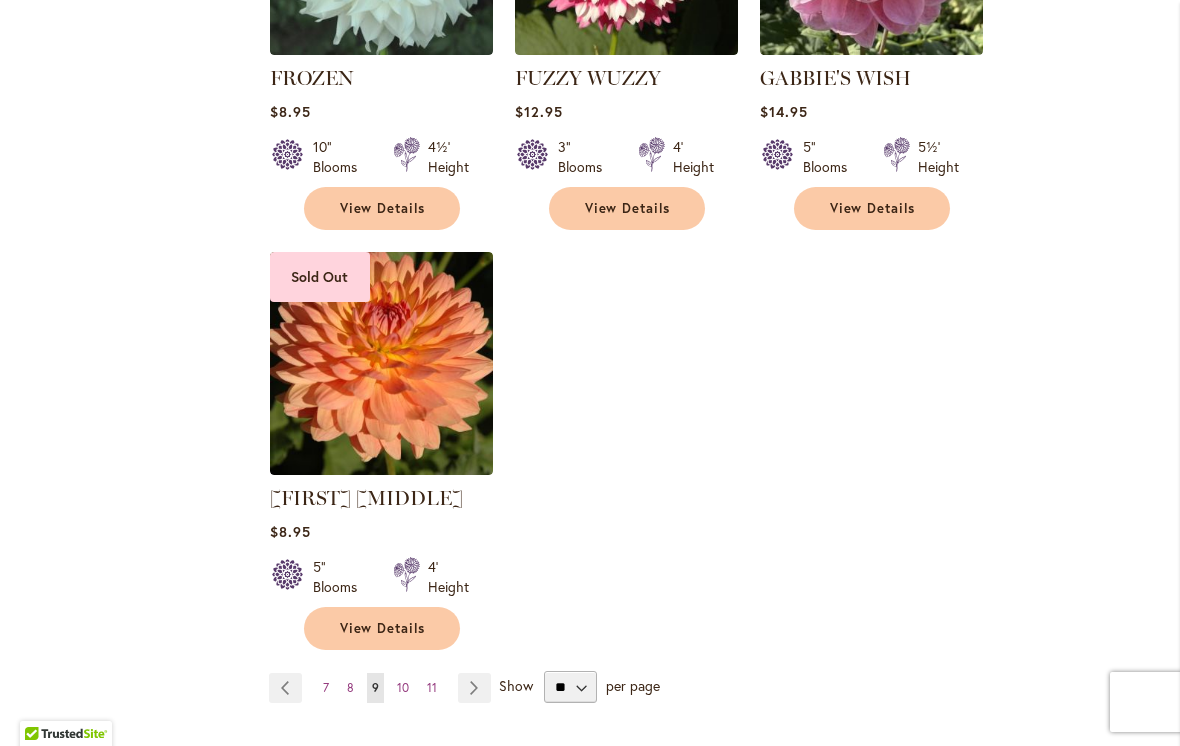 click on "Page
Next" at bounding box center [474, 688] 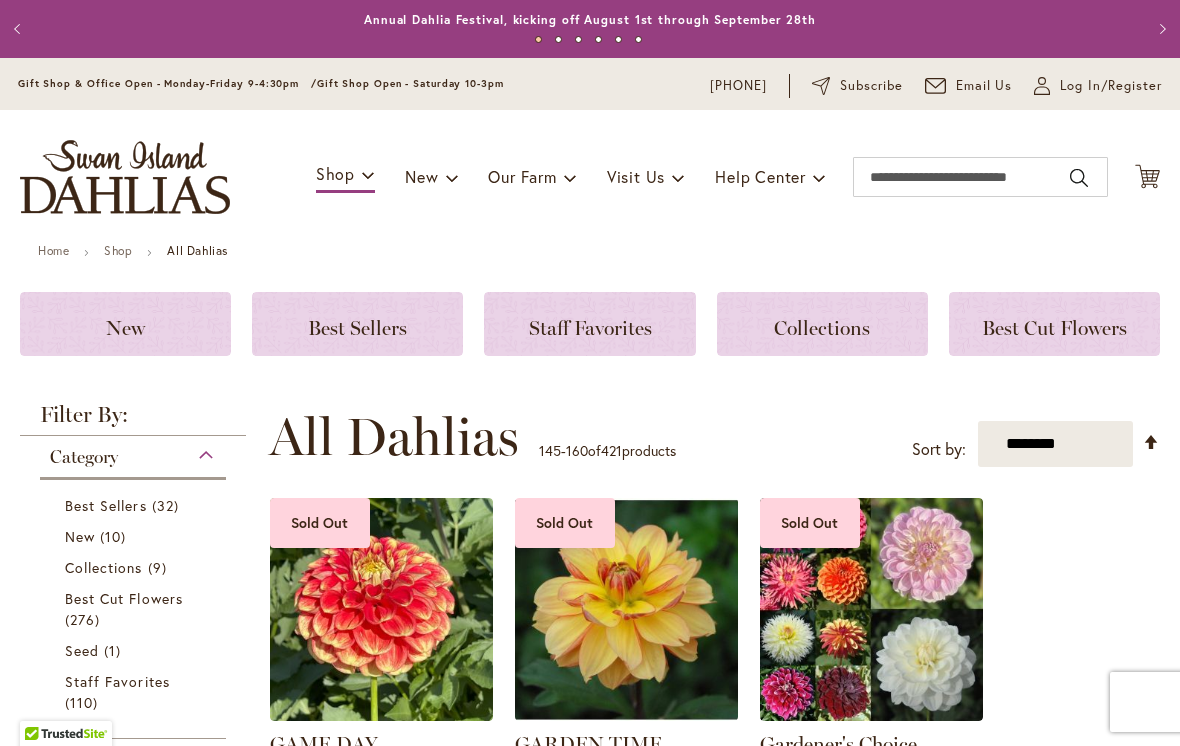 scroll, scrollTop: 0, scrollLeft: 0, axis: both 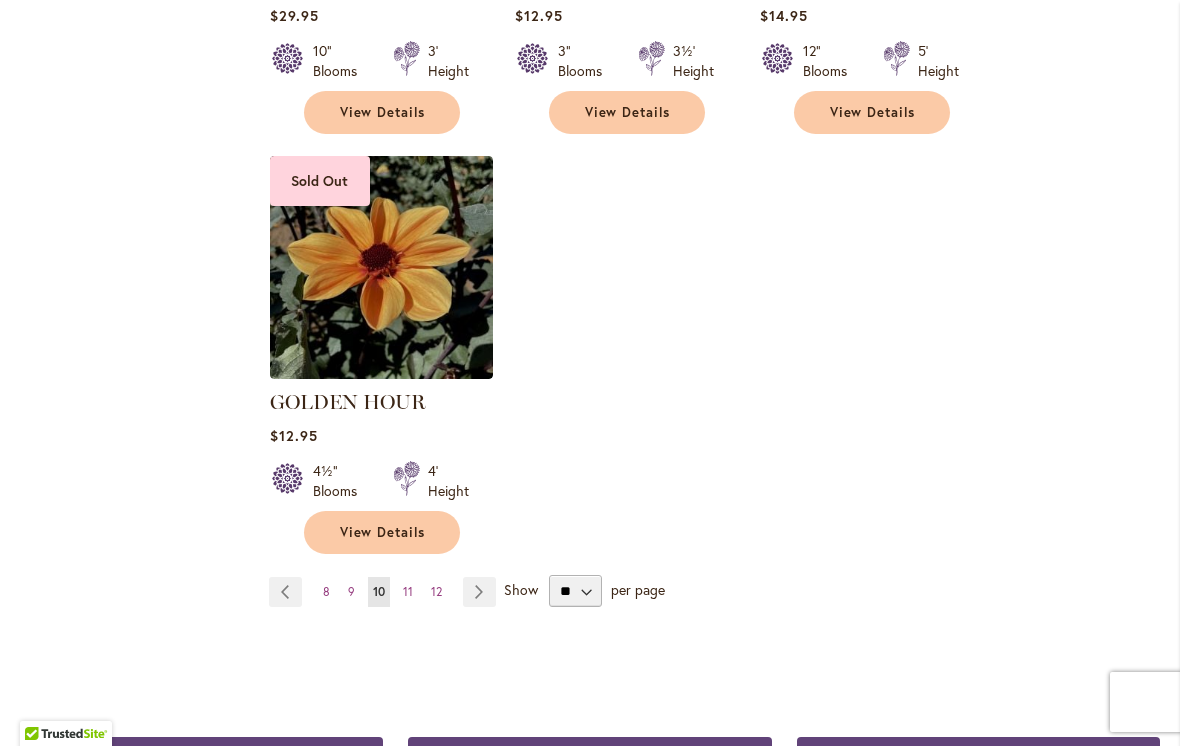 click on "Page
Next" at bounding box center [479, 592] 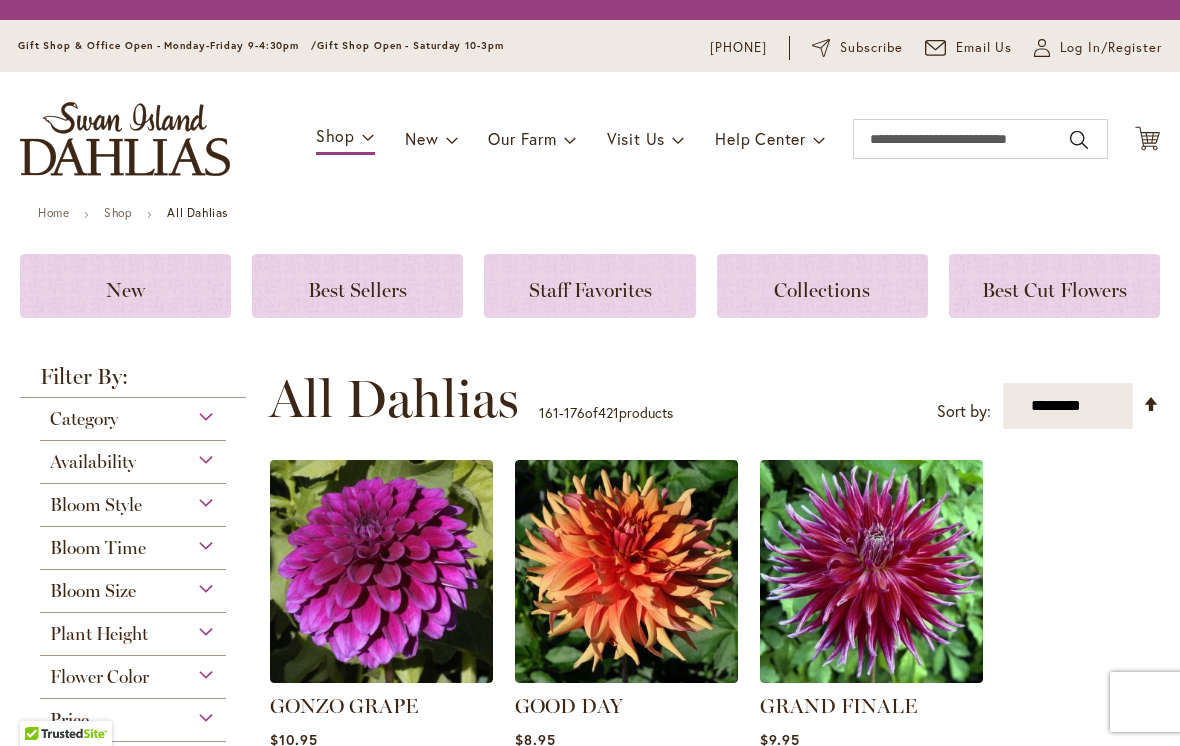 scroll, scrollTop: 0, scrollLeft: 0, axis: both 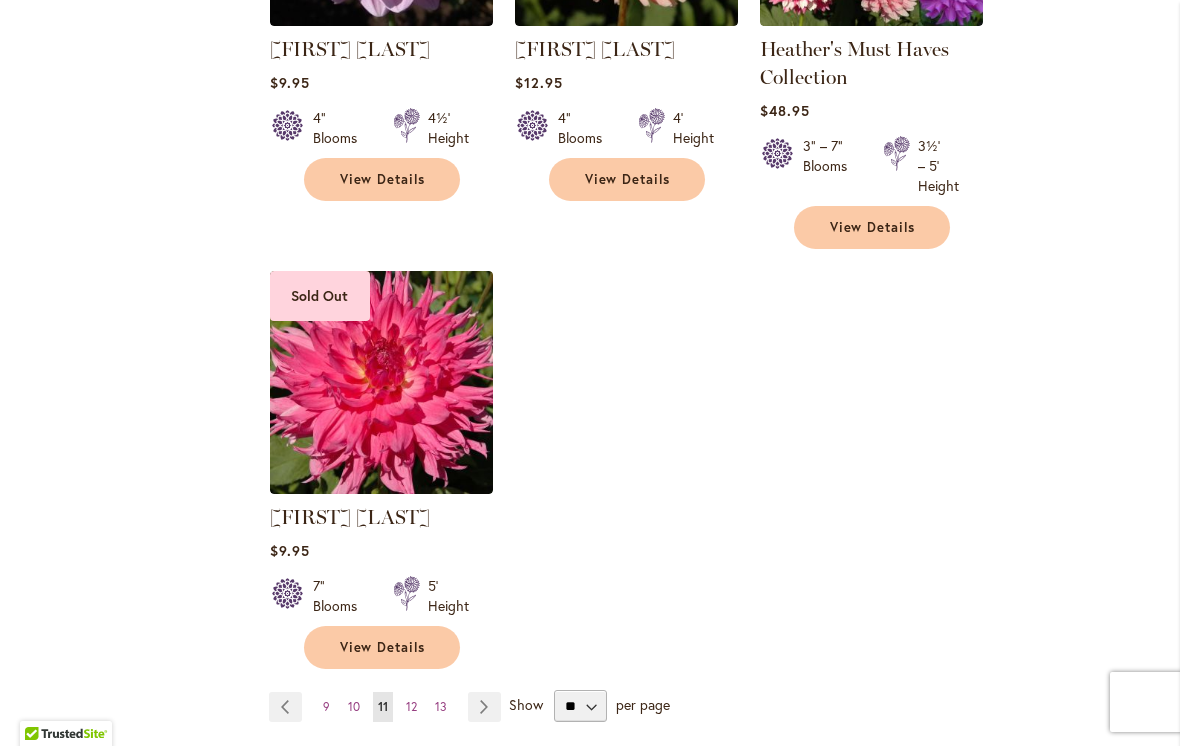 click on "Page
Next" at bounding box center [484, 707] 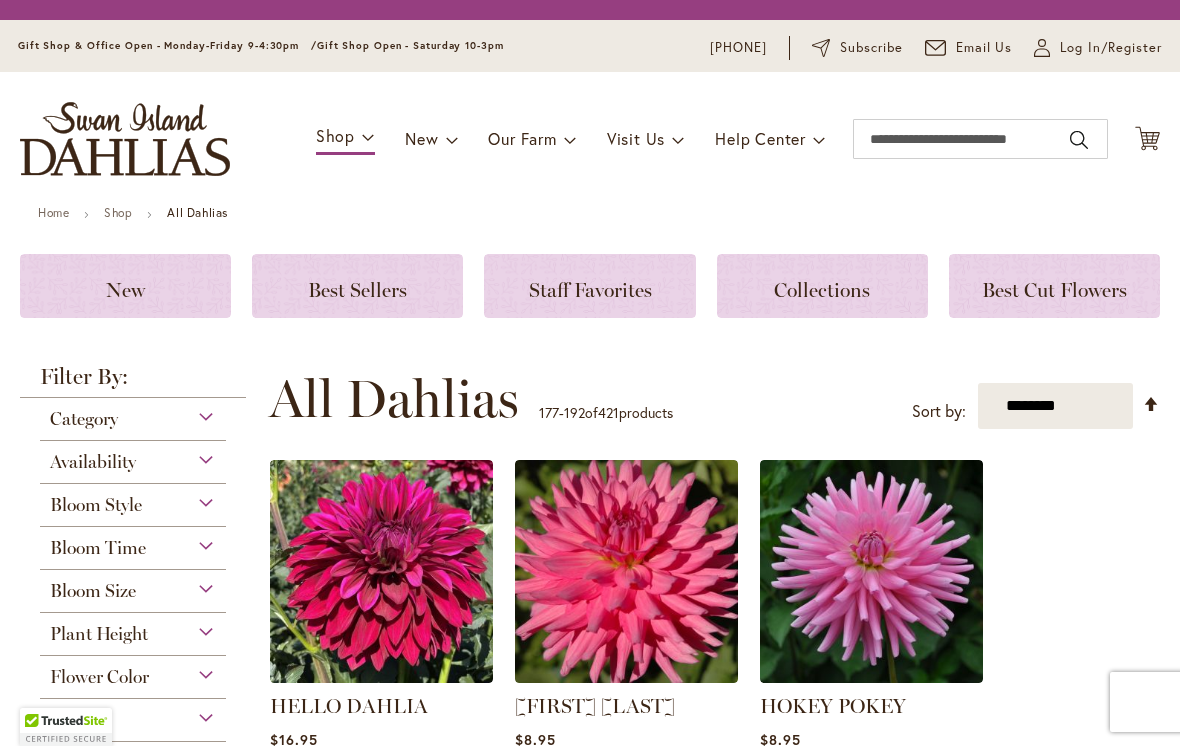 scroll, scrollTop: 0, scrollLeft: 0, axis: both 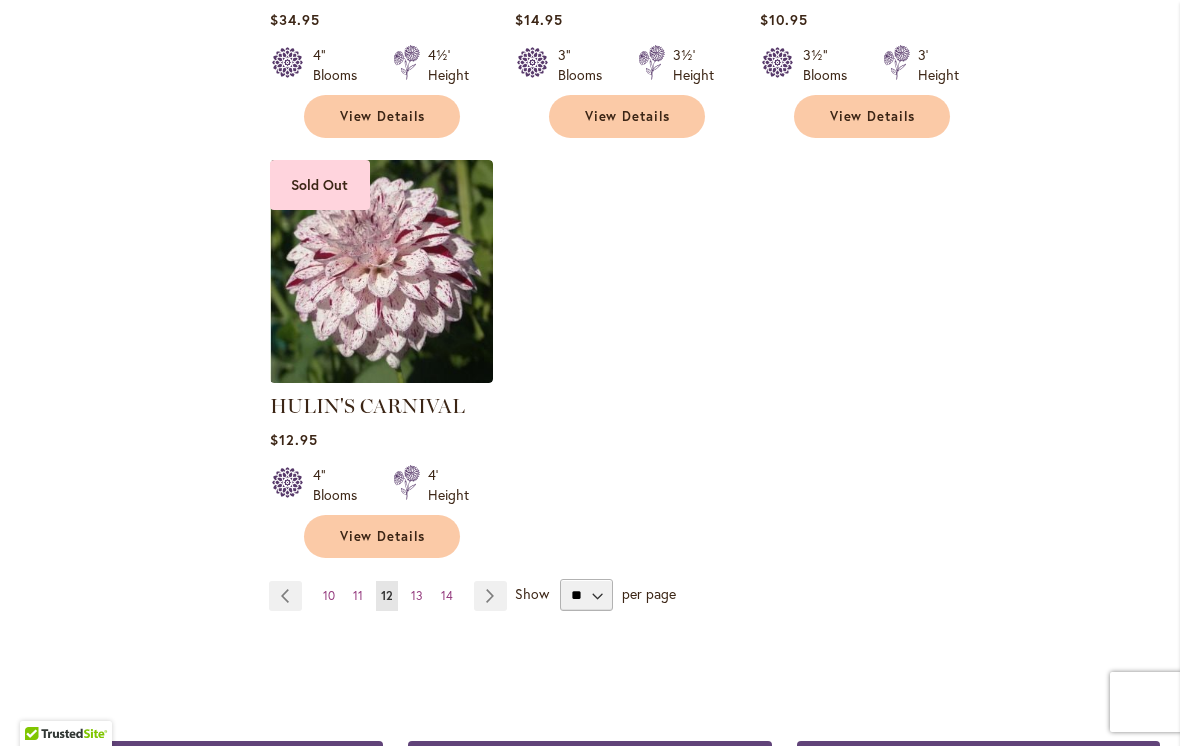 click on "Page
Next" at bounding box center [490, 596] 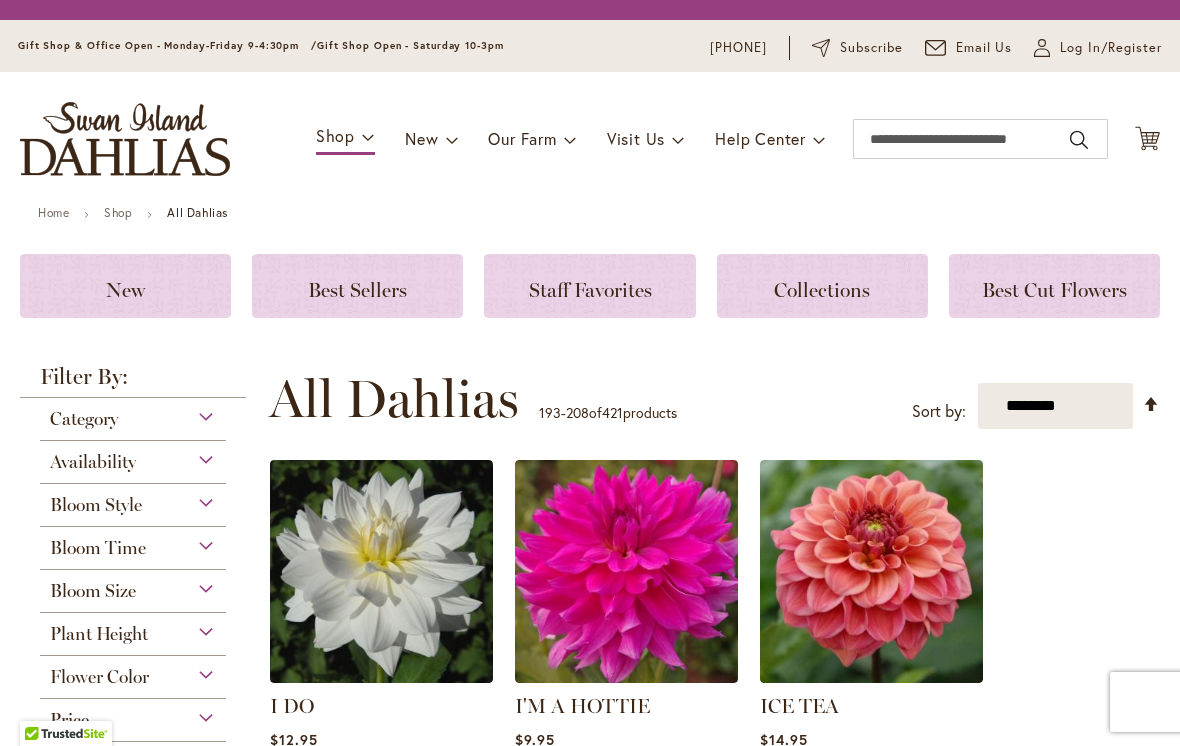 scroll, scrollTop: 0, scrollLeft: 0, axis: both 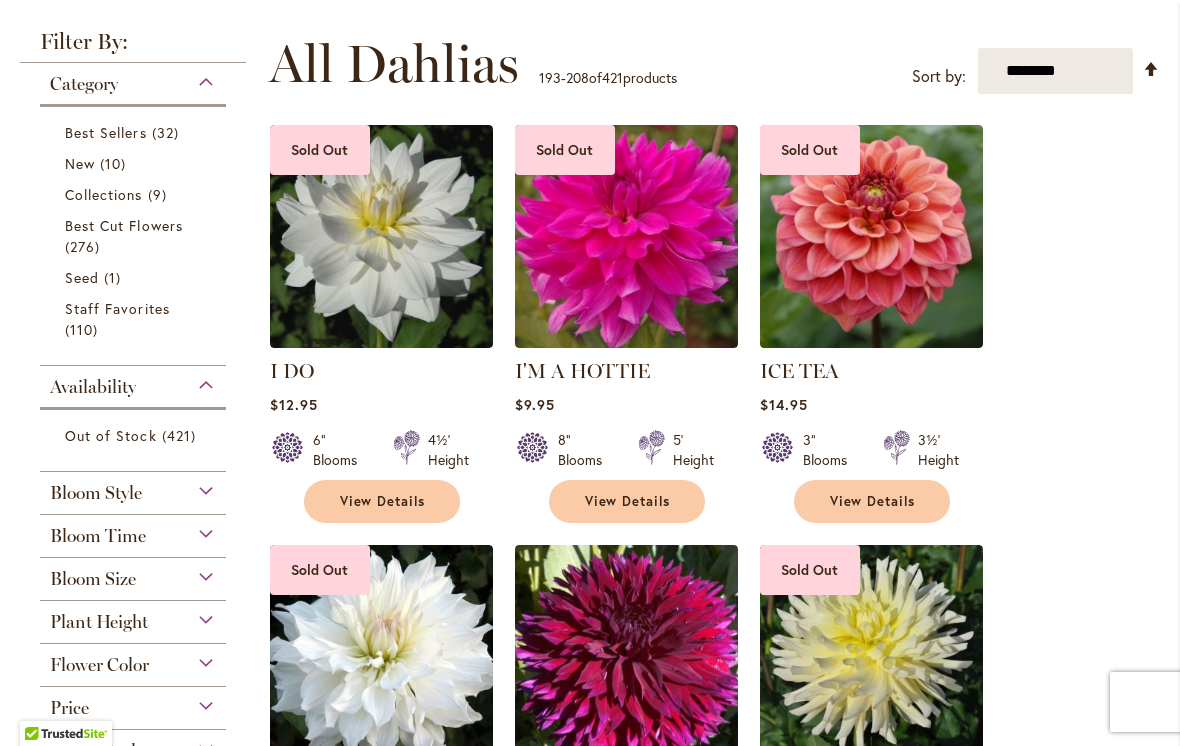 click on "View Details" at bounding box center (872, 501) 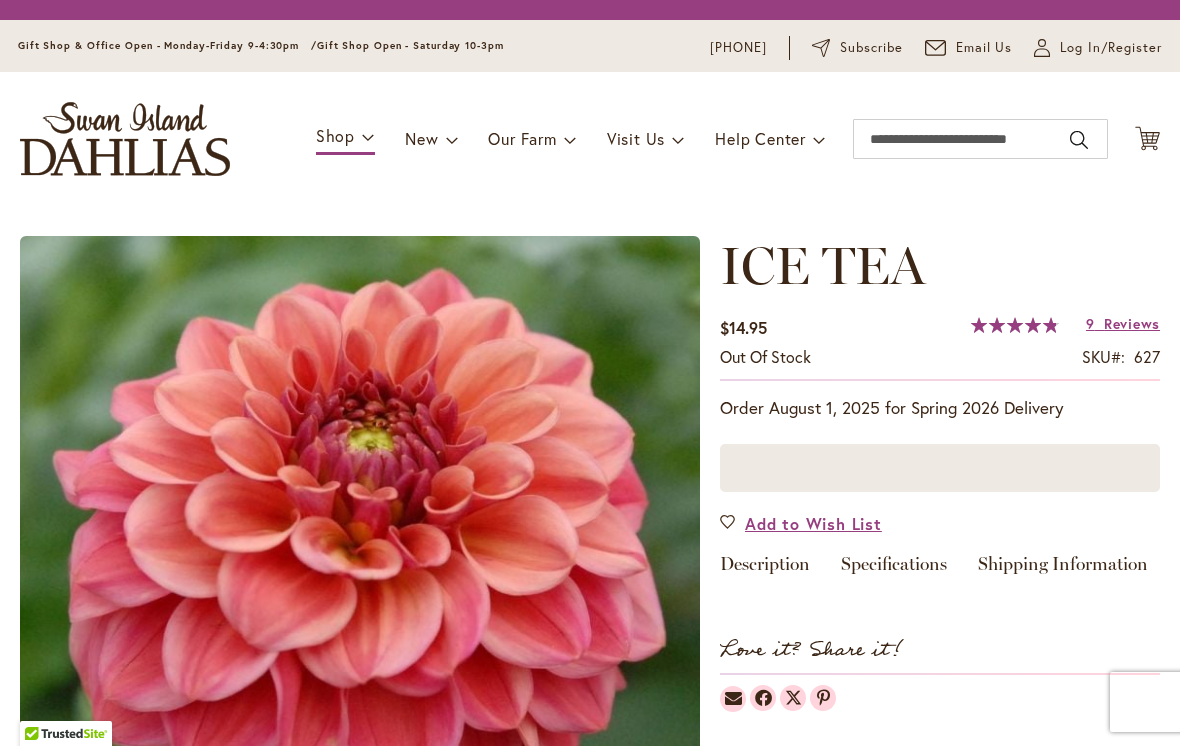 scroll, scrollTop: 0, scrollLeft: 0, axis: both 